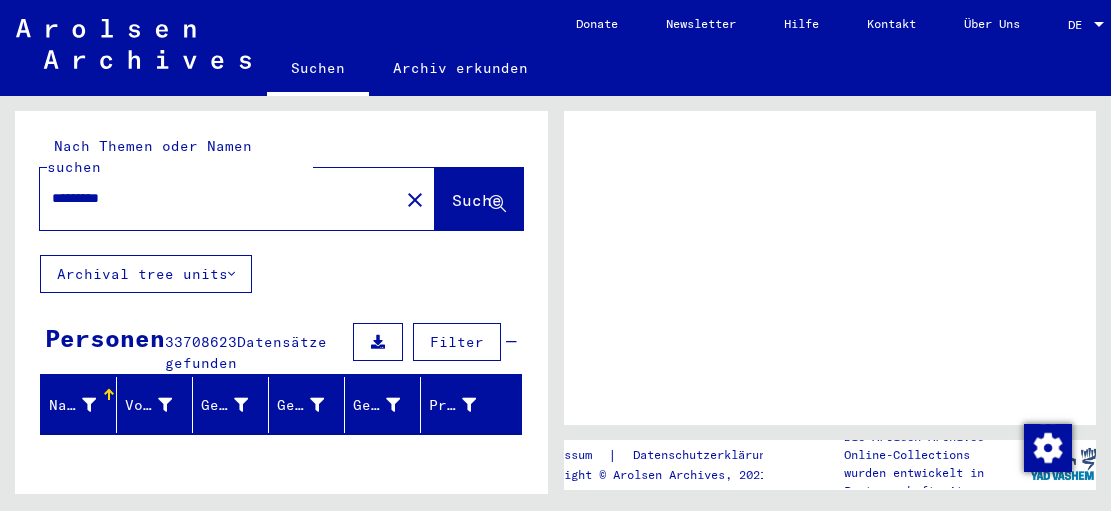 scroll, scrollTop: 0, scrollLeft: 0, axis: both 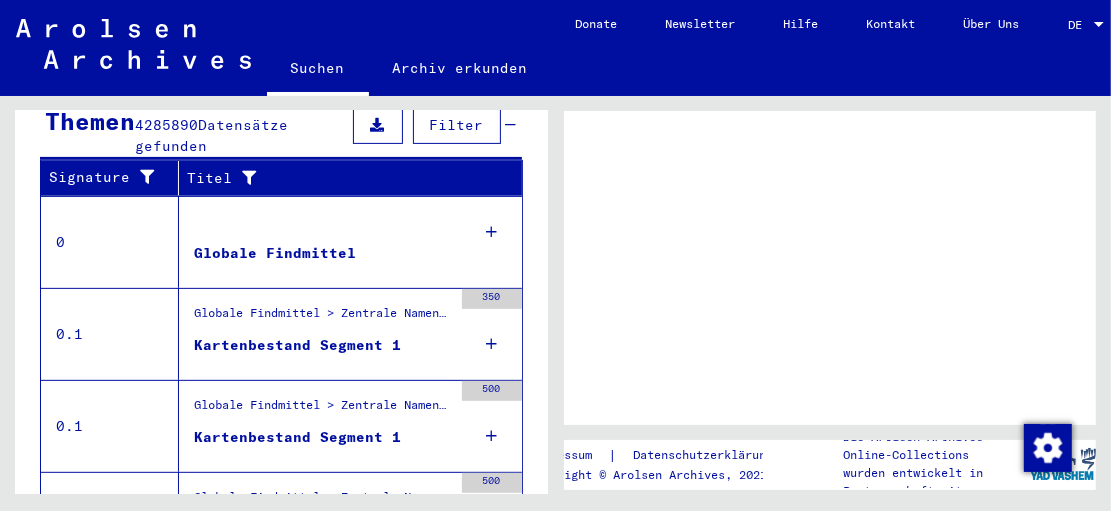 click at bounding box center [491, 232] 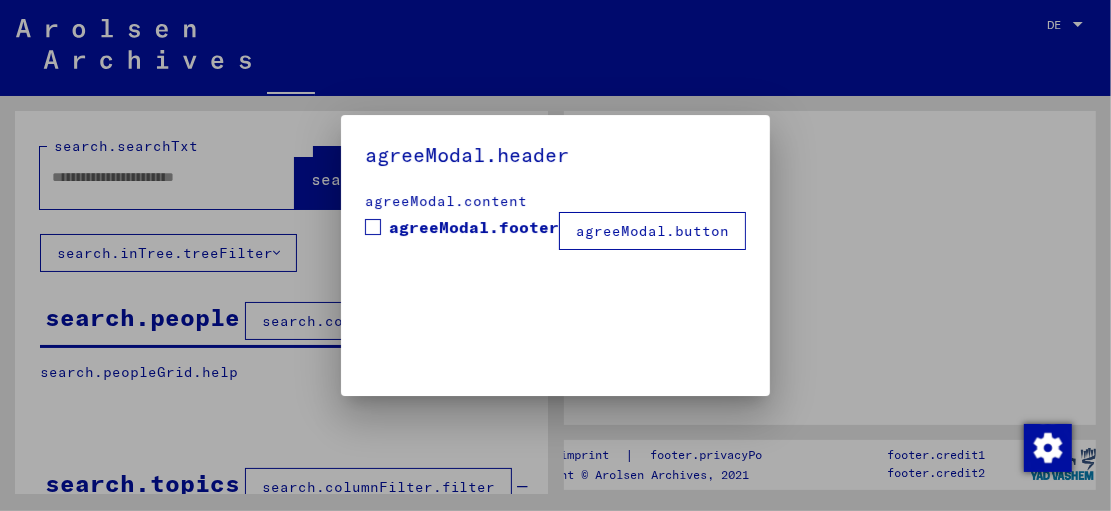 type on "*********" 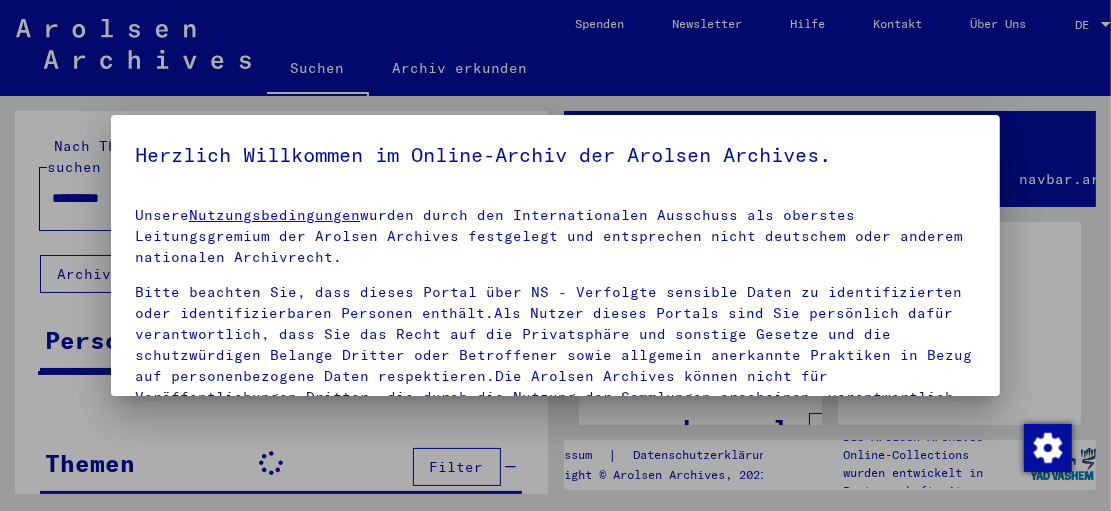 scroll, scrollTop: 275, scrollLeft: 0, axis: vertical 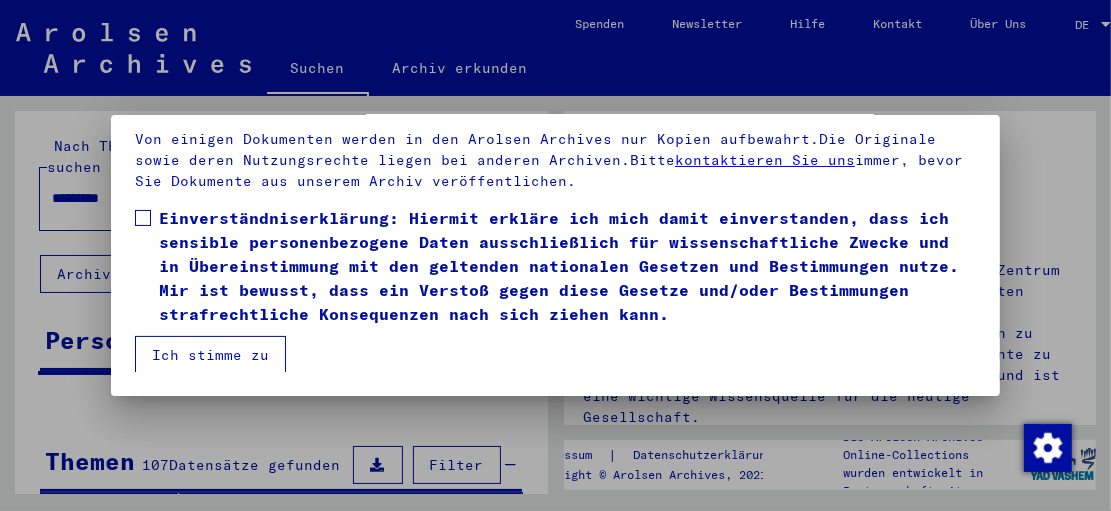 click at bounding box center [143, 218] 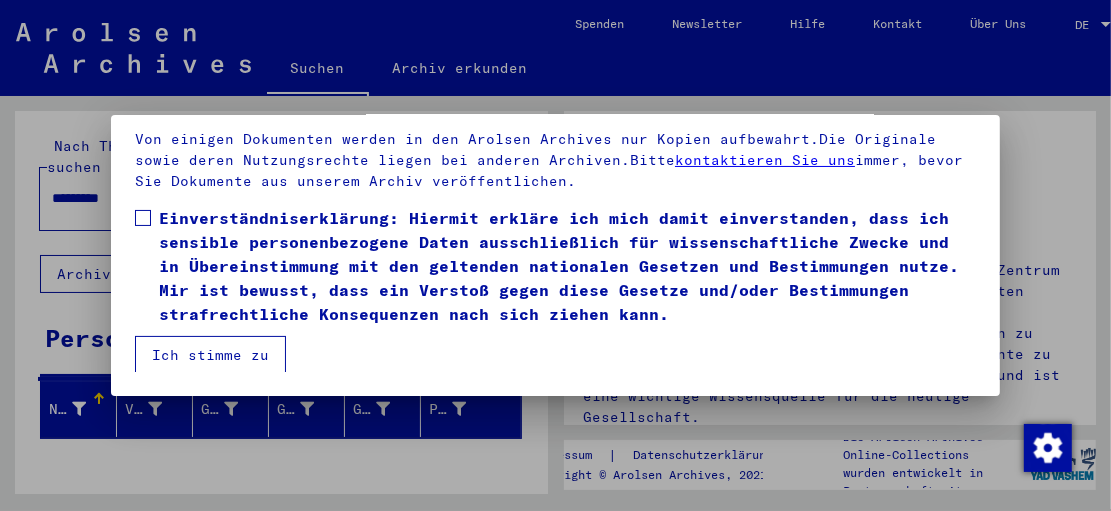 click on "Ich stimme zu" at bounding box center [210, 355] 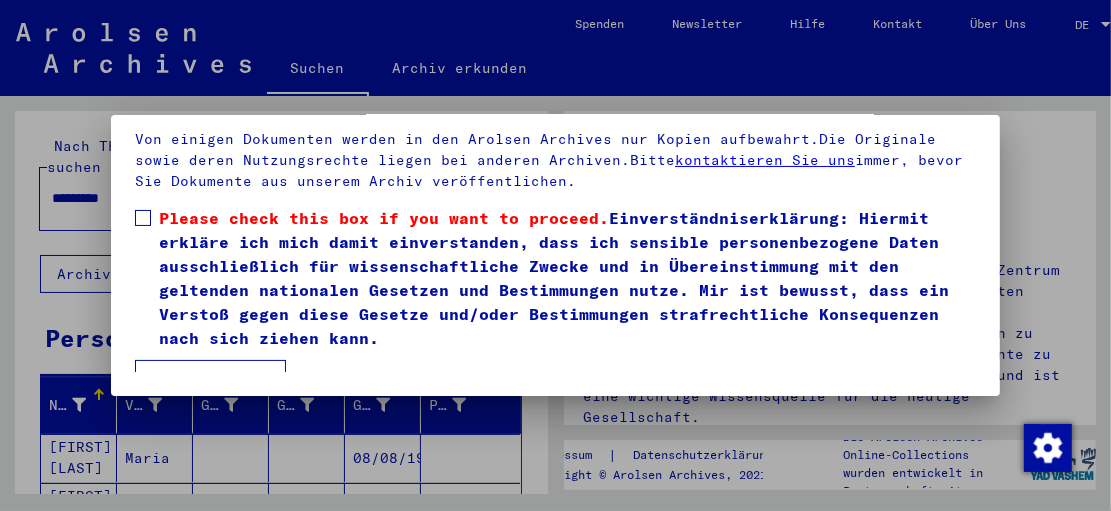 click at bounding box center (143, 218) 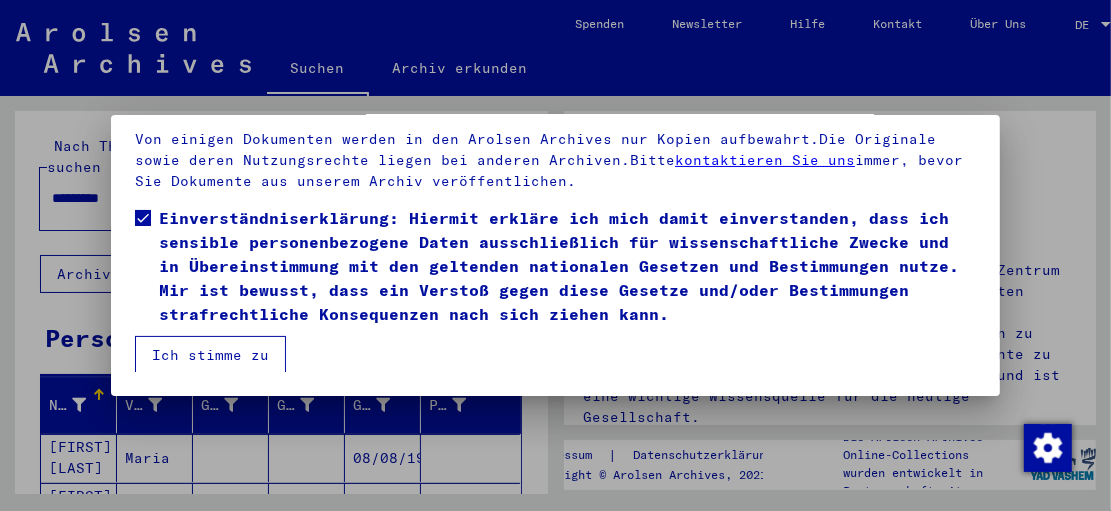 click on "Ich stimme zu" at bounding box center [210, 355] 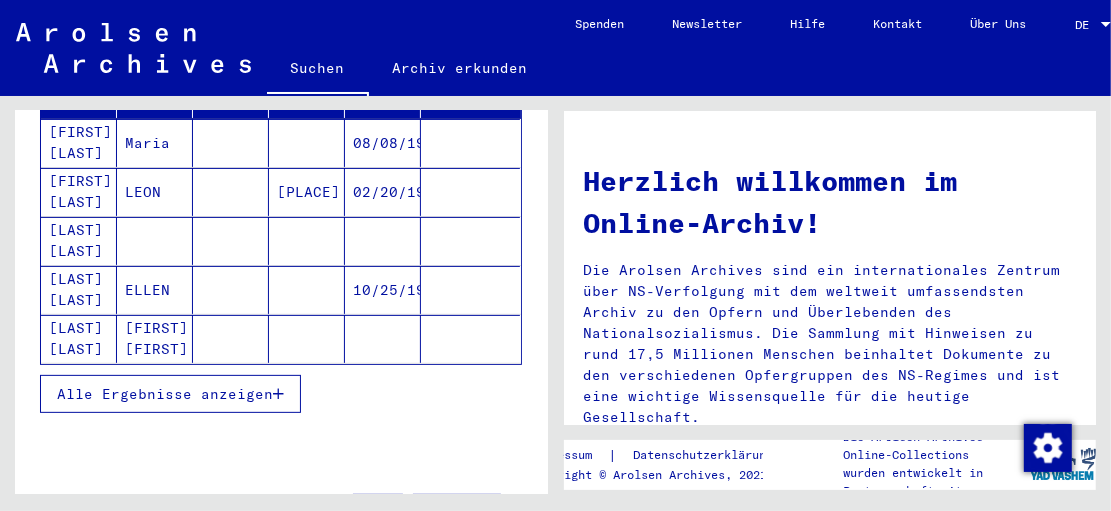 scroll, scrollTop: 320, scrollLeft: 0, axis: vertical 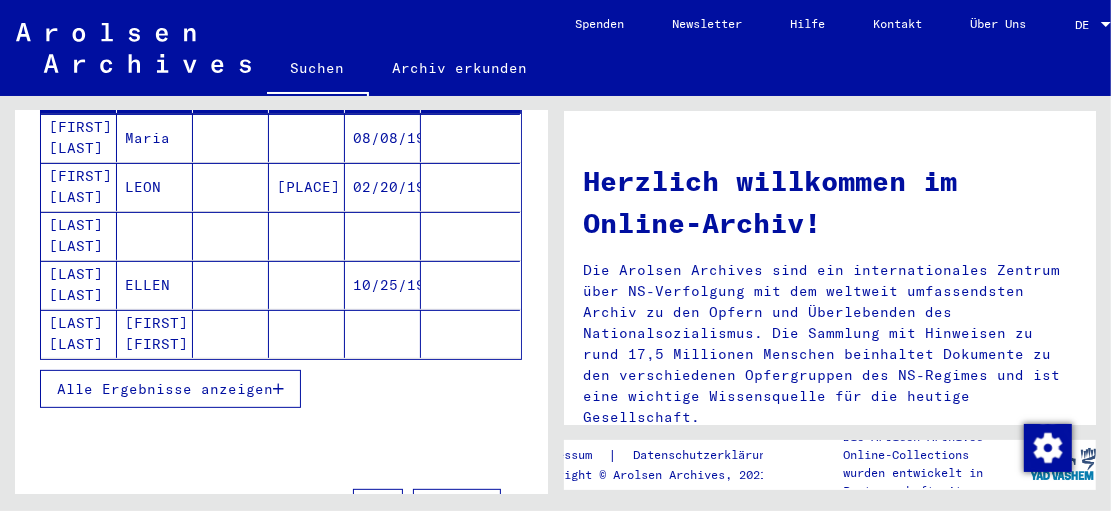 click on "Alle Ergebnisse anzeigen" at bounding box center [281, 389] 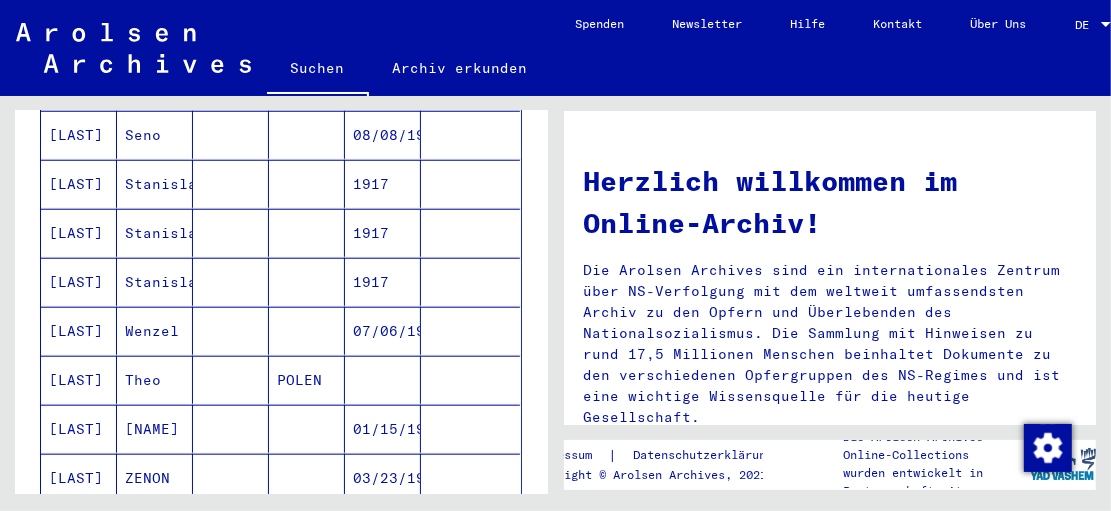 click on "Wenzel" at bounding box center (155, 380) 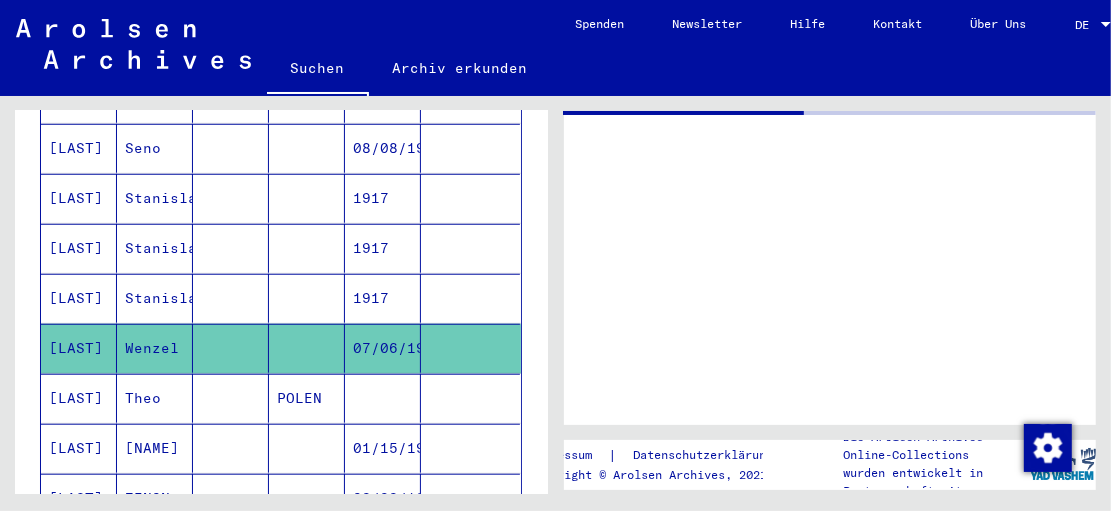 scroll, scrollTop: 967, scrollLeft: 0, axis: vertical 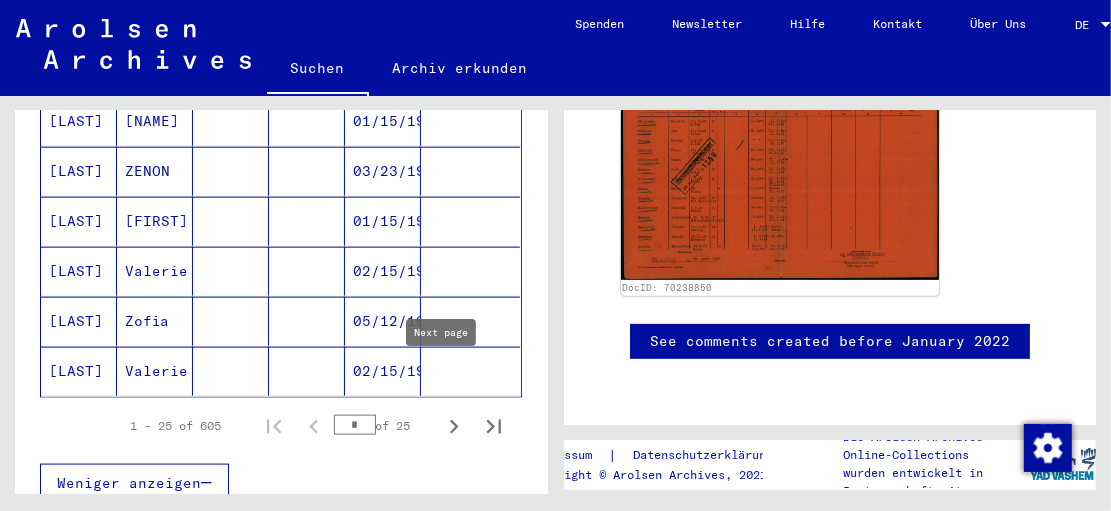 click 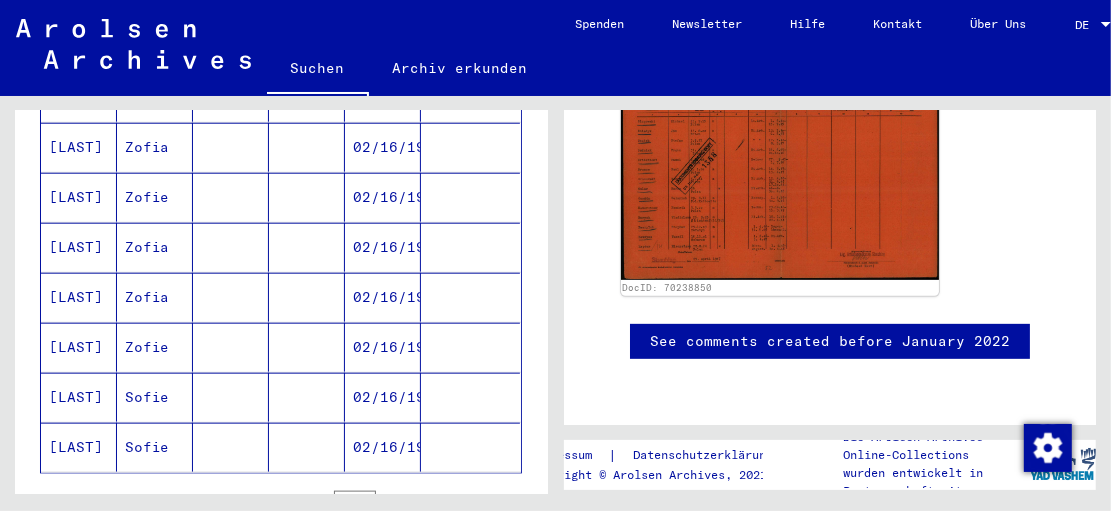 scroll, scrollTop: 1447, scrollLeft: 0, axis: vertical 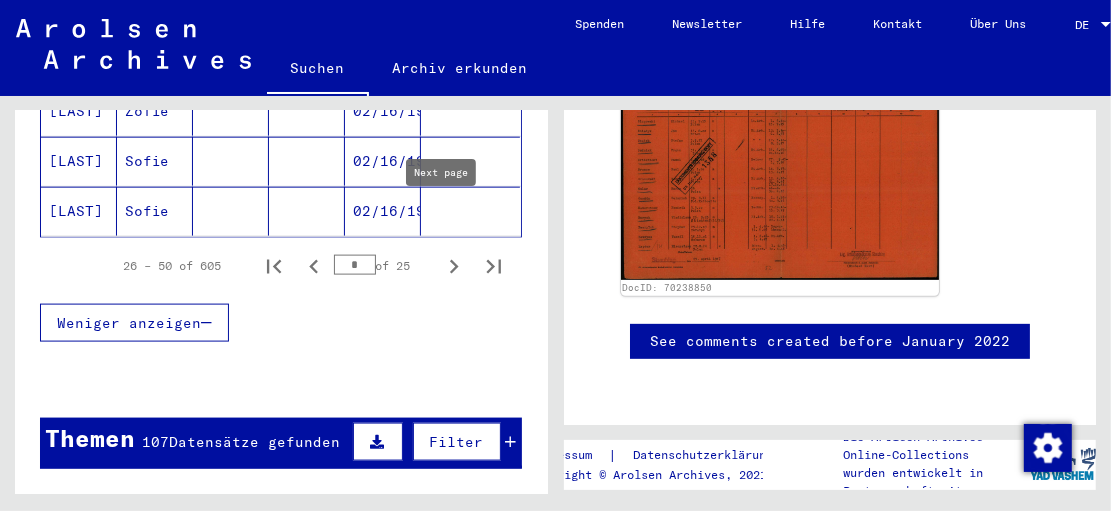 click 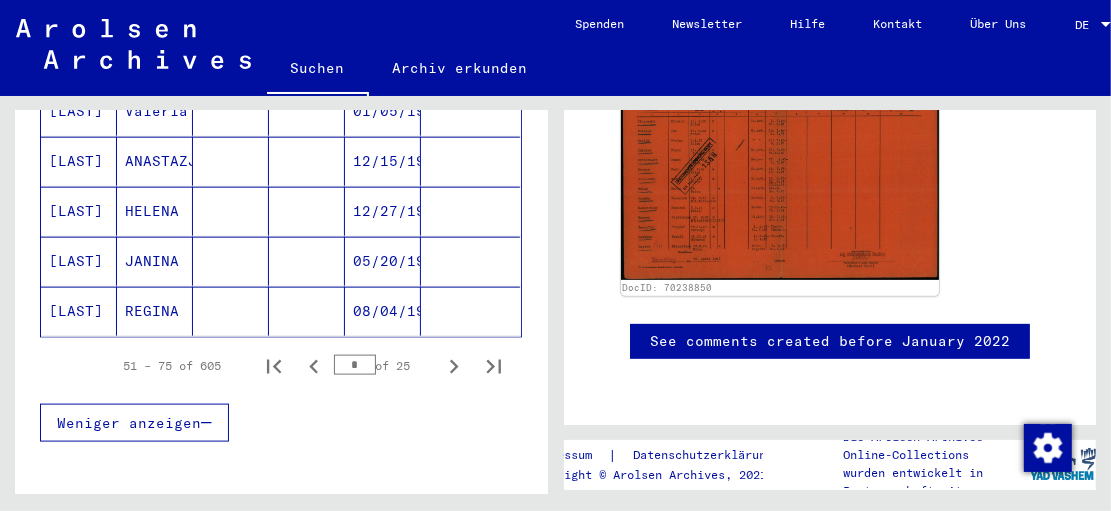 scroll, scrollTop: 1287, scrollLeft: 0, axis: vertical 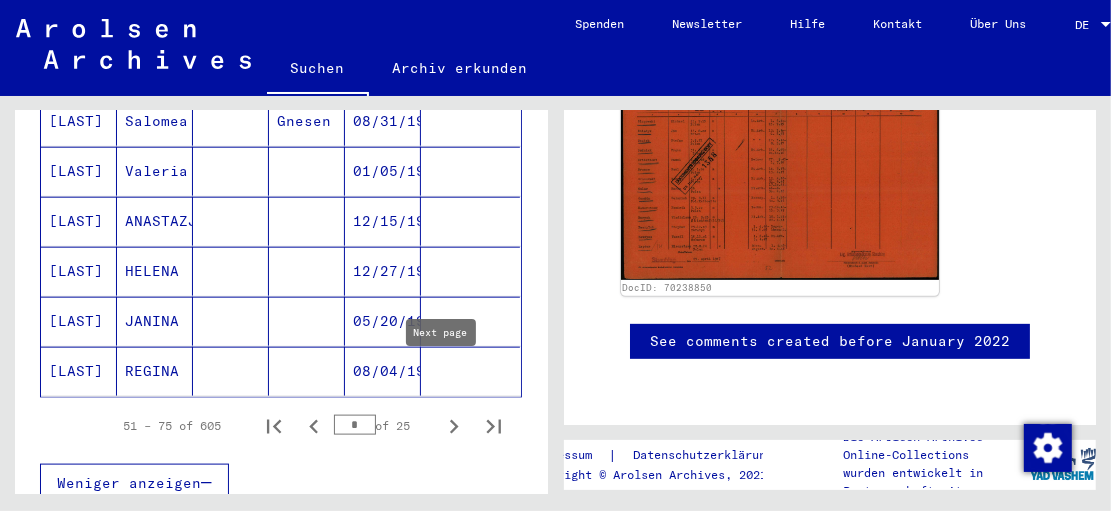 click 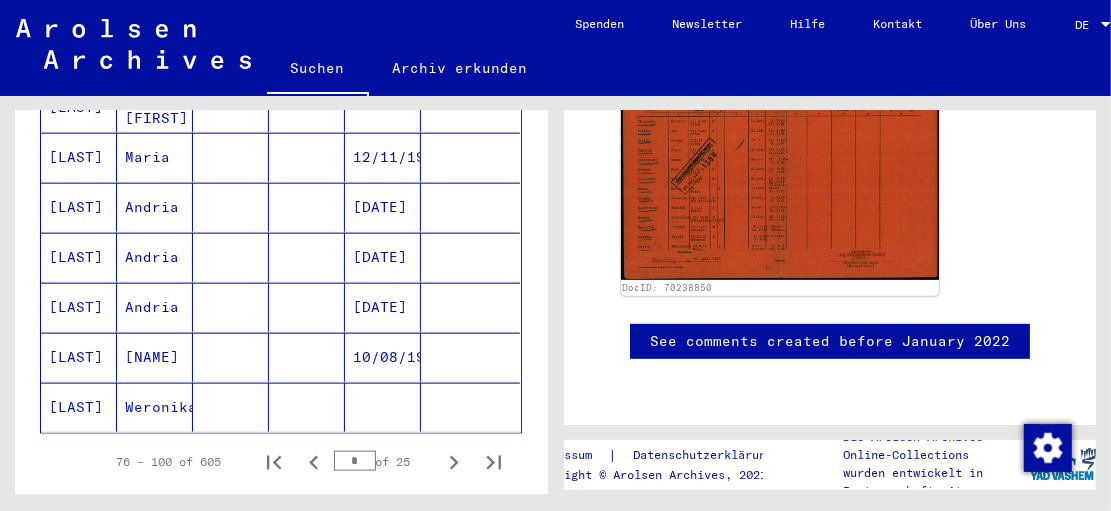 scroll, scrollTop: 1527, scrollLeft: 0, axis: vertical 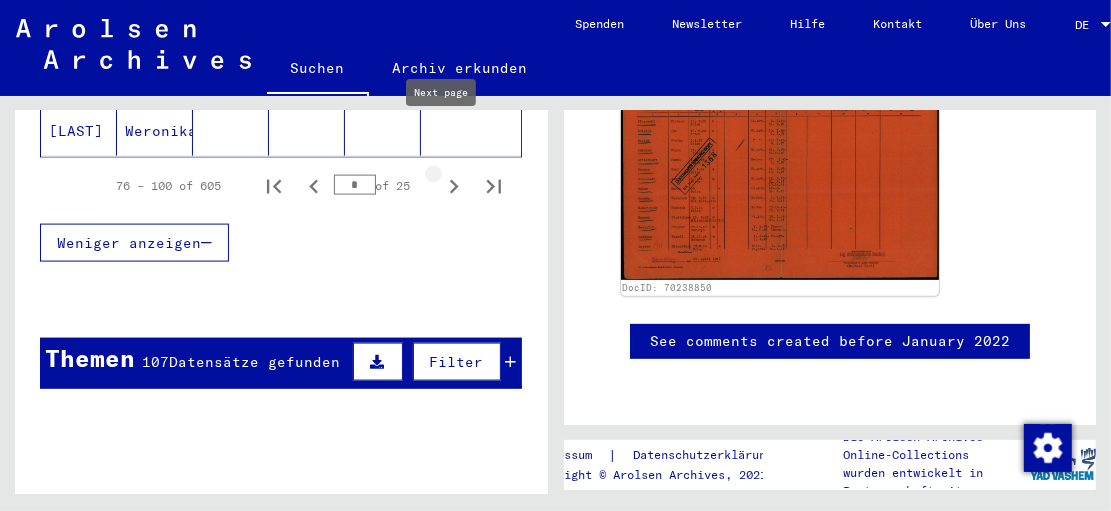 click 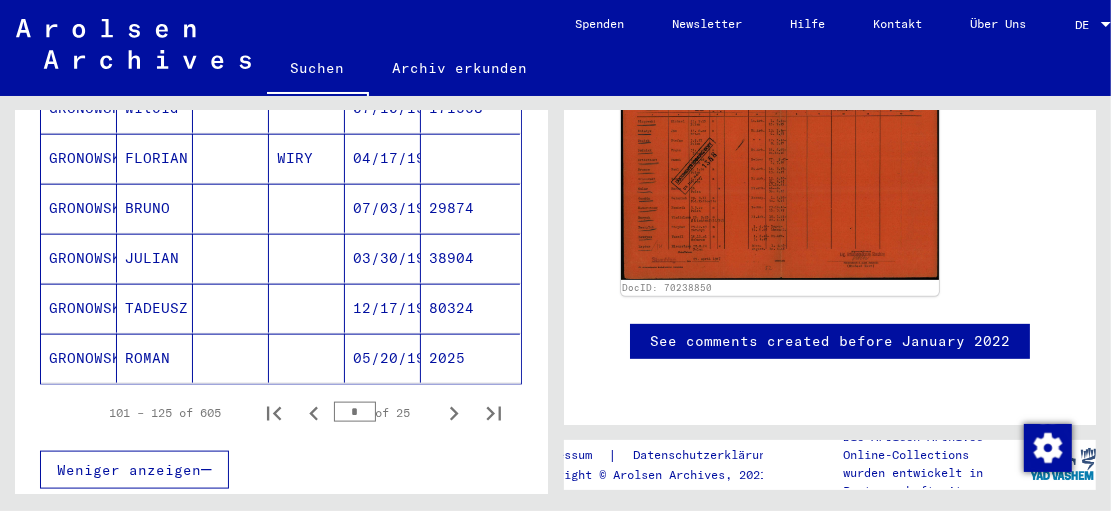 scroll, scrollTop: 1527, scrollLeft: 0, axis: vertical 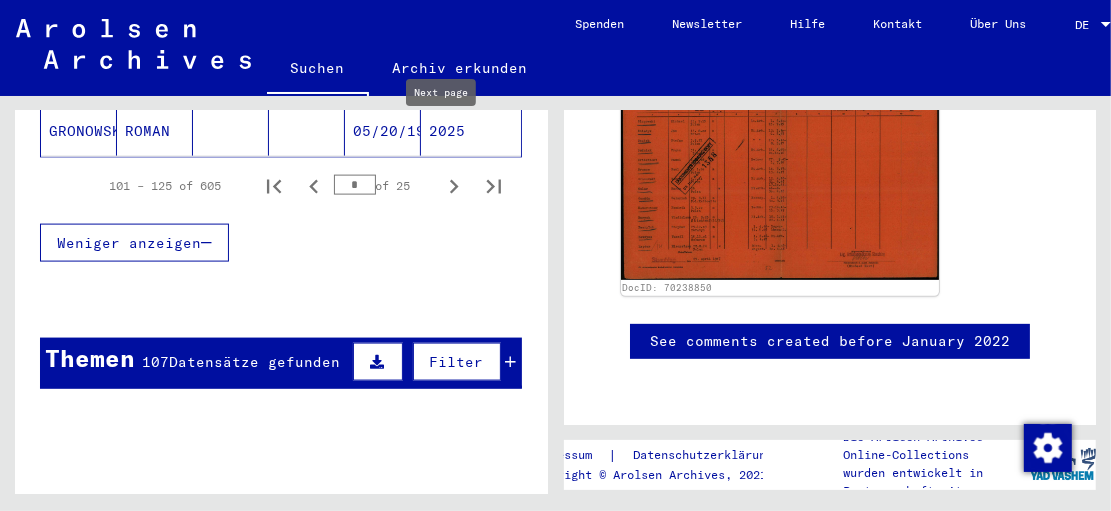 click 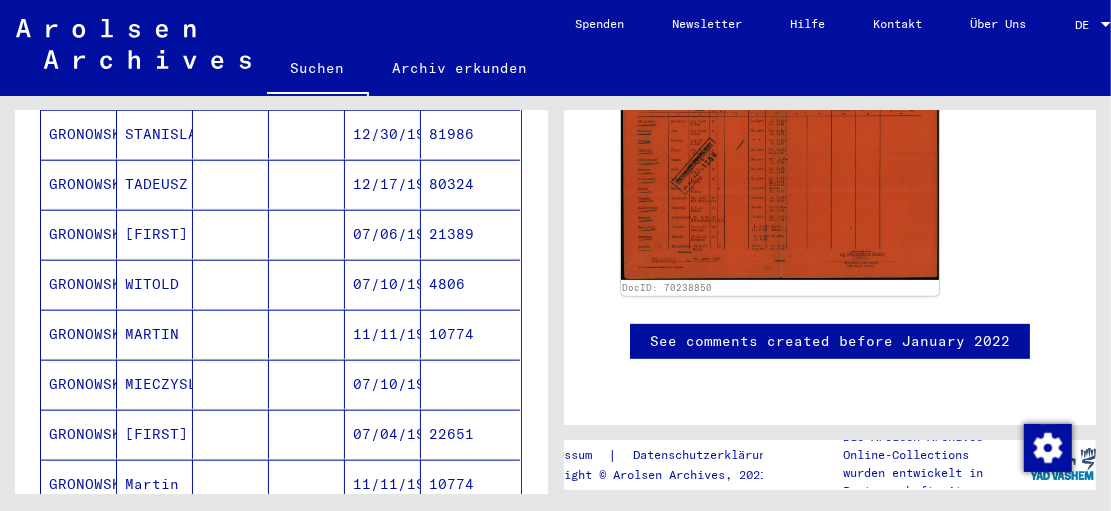 scroll, scrollTop: 1047, scrollLeft: 0, axis: vertical 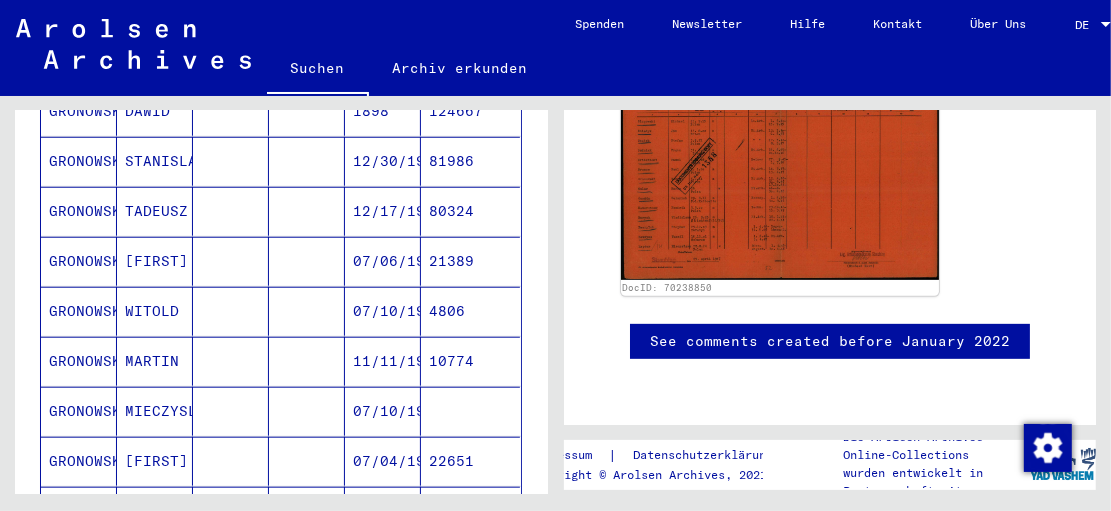 click on "07/06/1913" at bounding box center [383, 311] 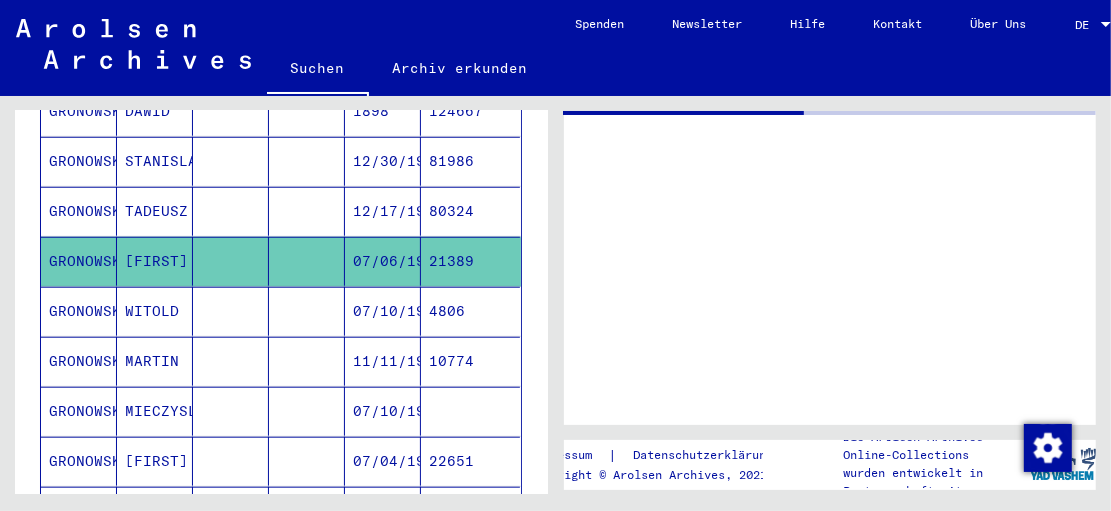 scroll, scrollTop: 0, scrollLeft: 0, axis: both 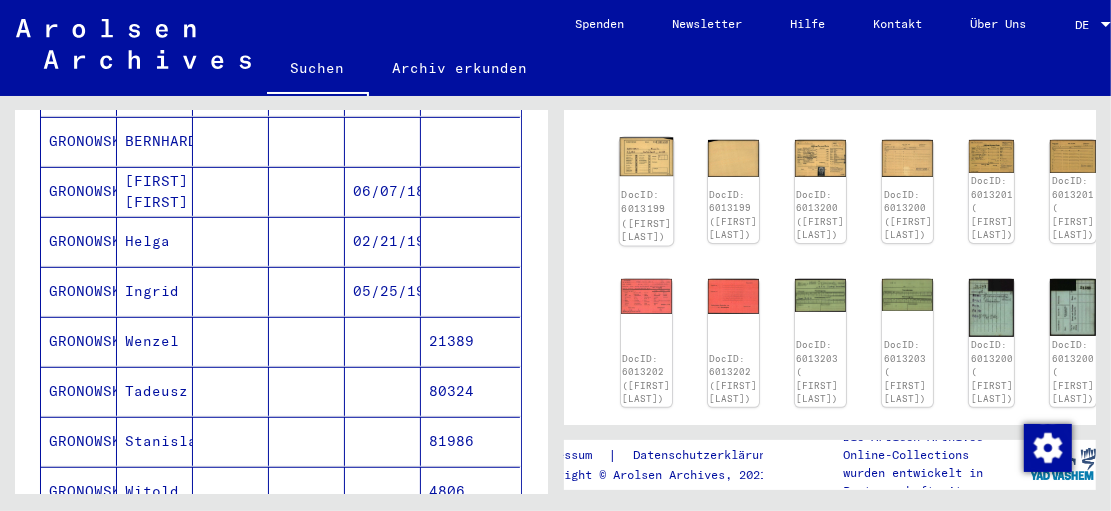 click 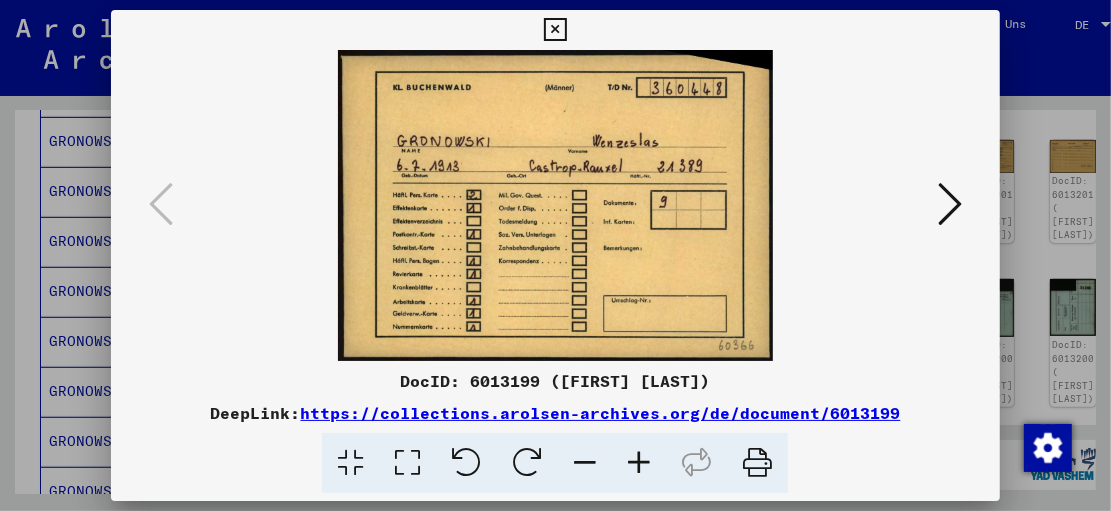 click at bounding box center [950, 205] 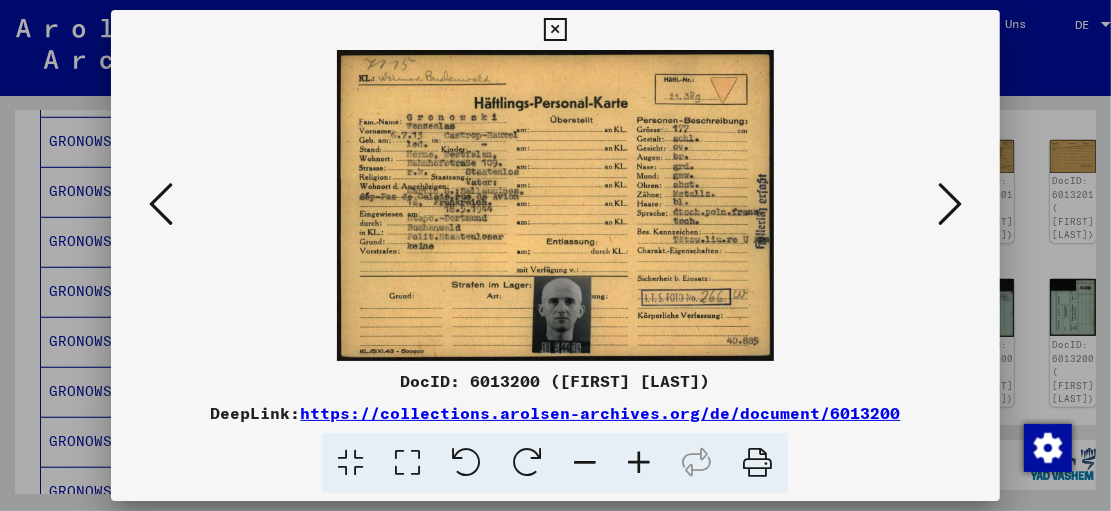 click at bounding box center [950, 204] 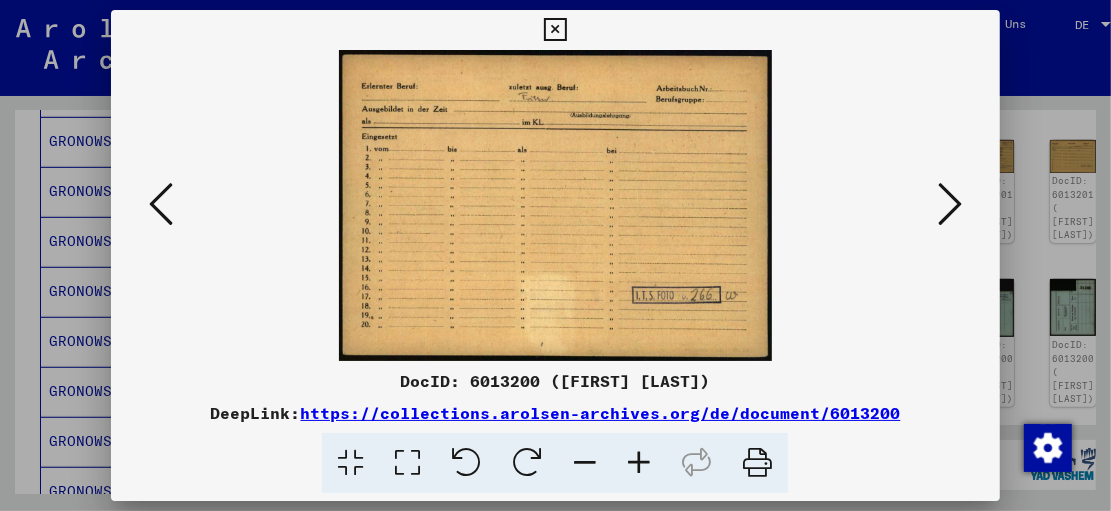 click at bounding box center [950, 204] 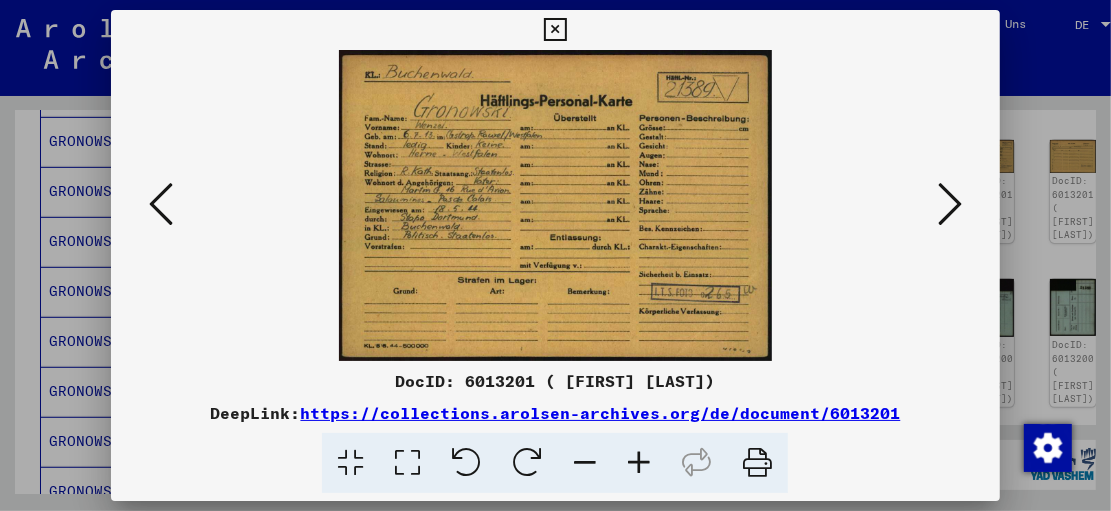 click at bounding box center (555, 205) 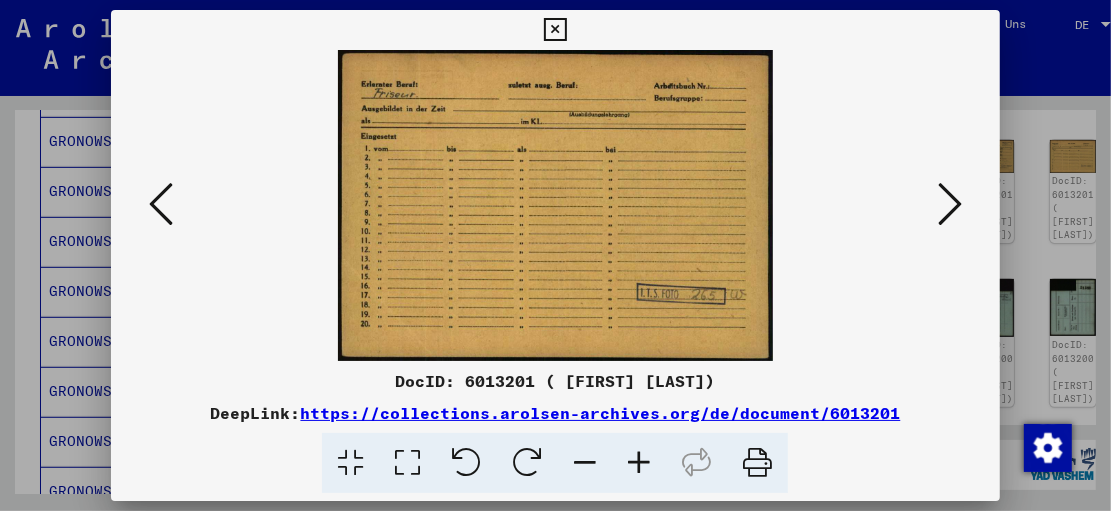 click at bounding box center [950, 204] 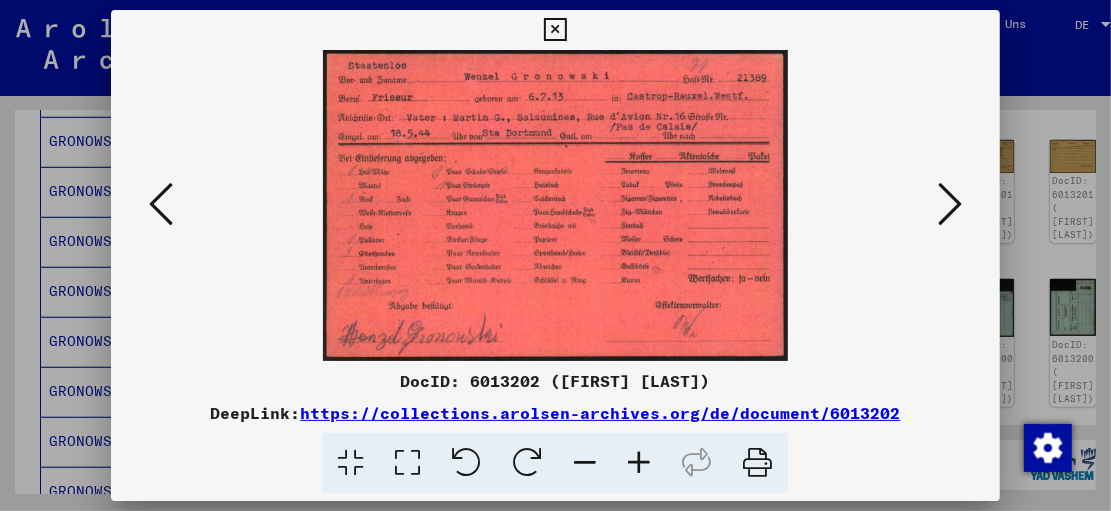 click at bounding box center [950, 204] 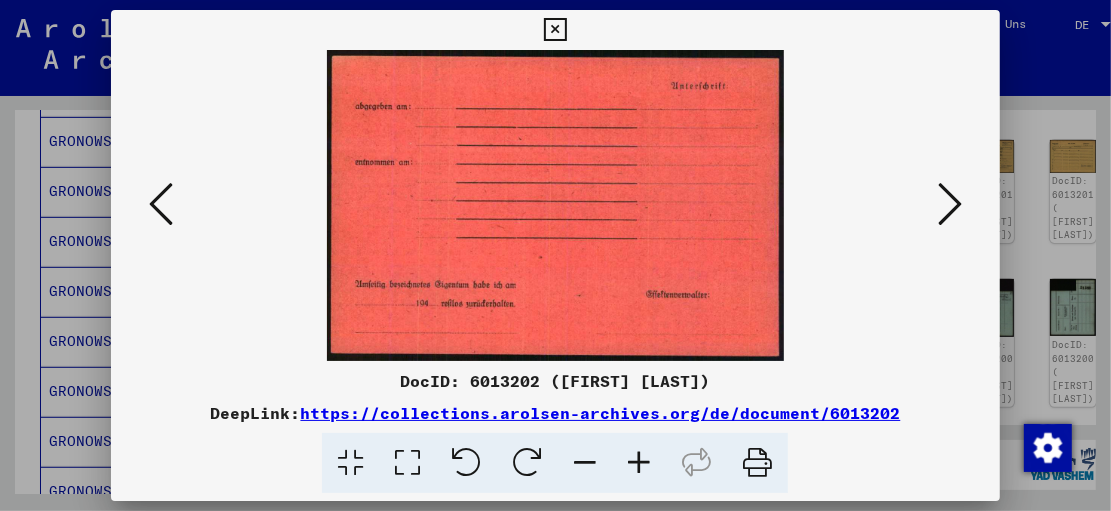 click at bounding box center [950, 204] 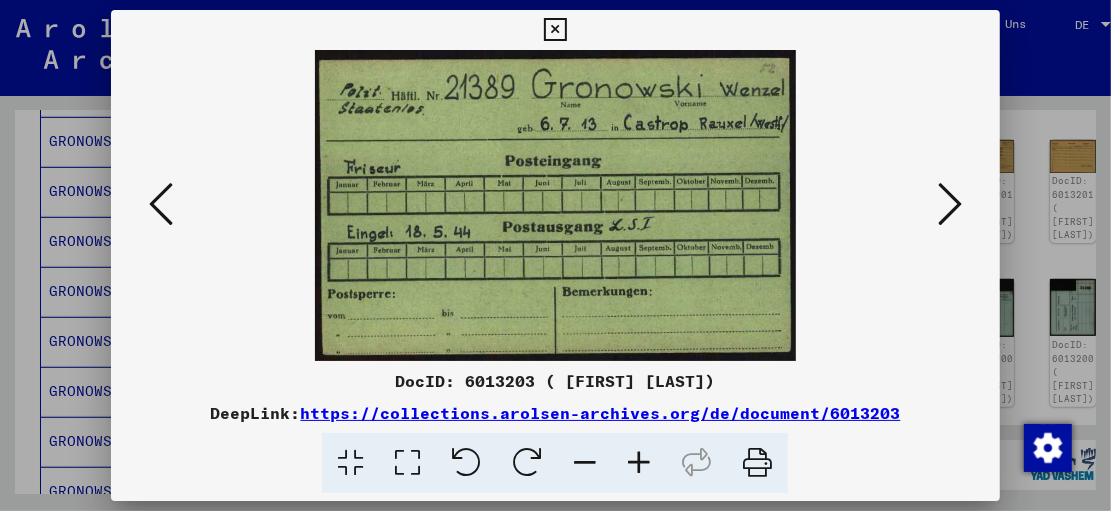 click at bounding box center (950, 204) 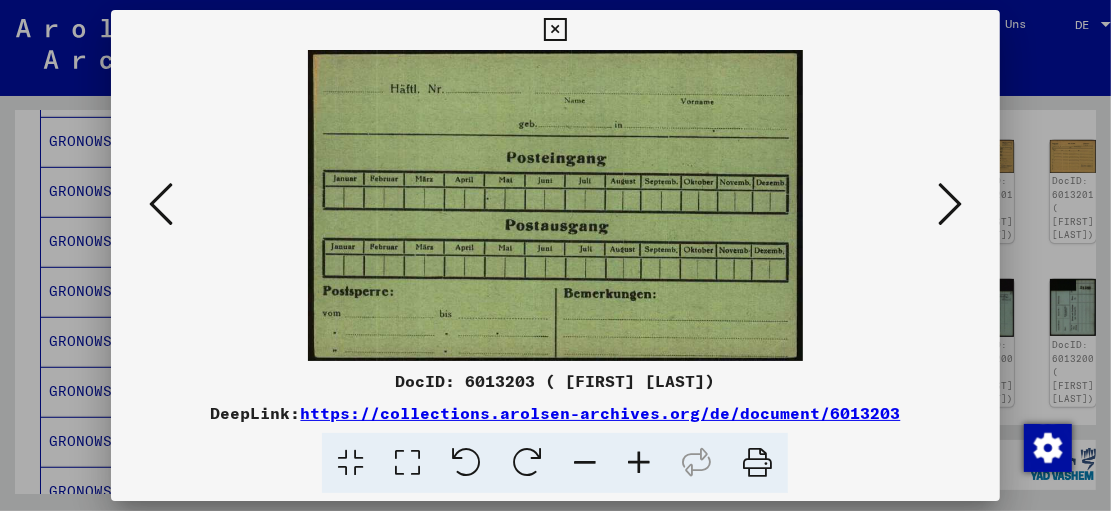 click at bounding box center [950, 204] 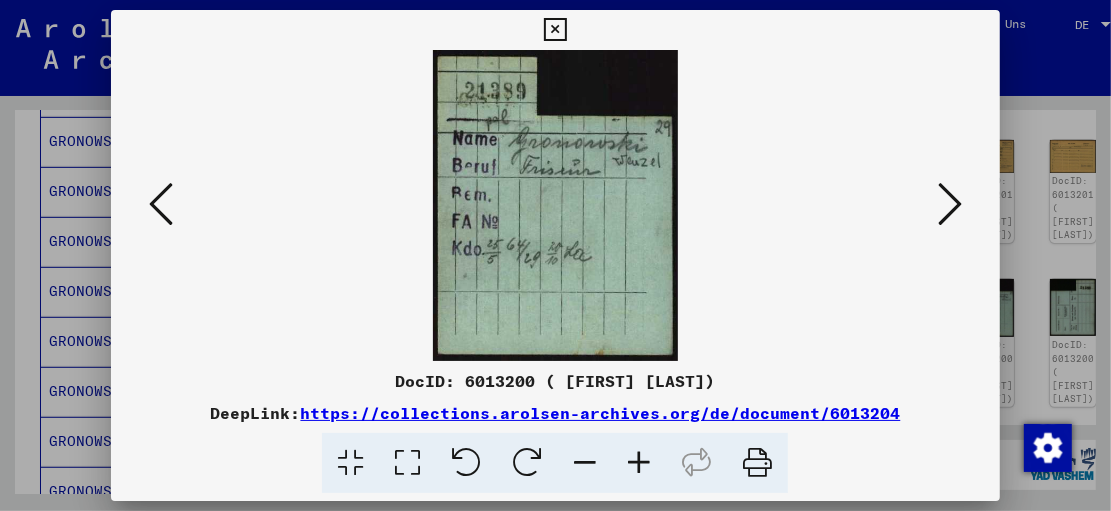 click at bounding box center (950, 204) 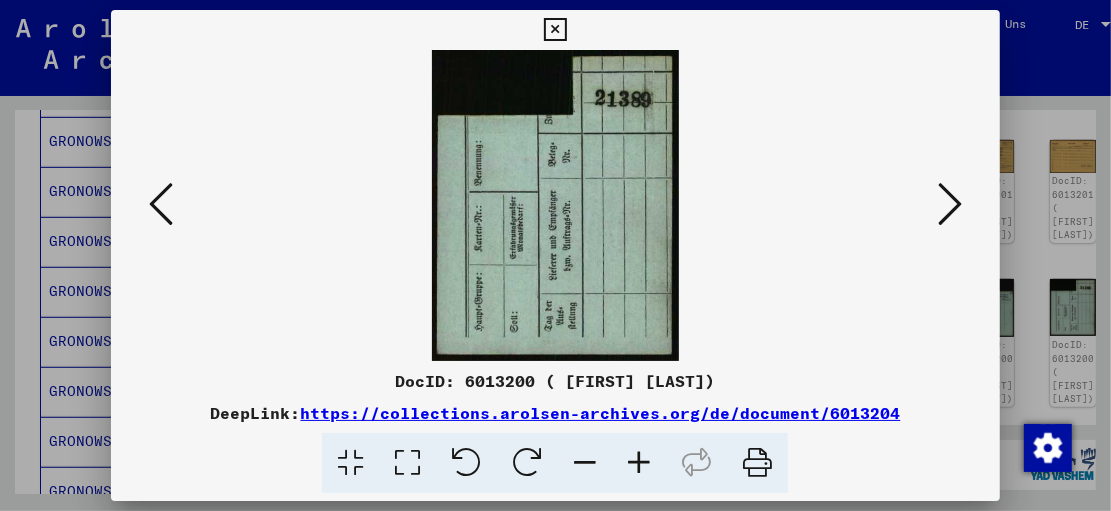 click at bounding box center [950, 204] 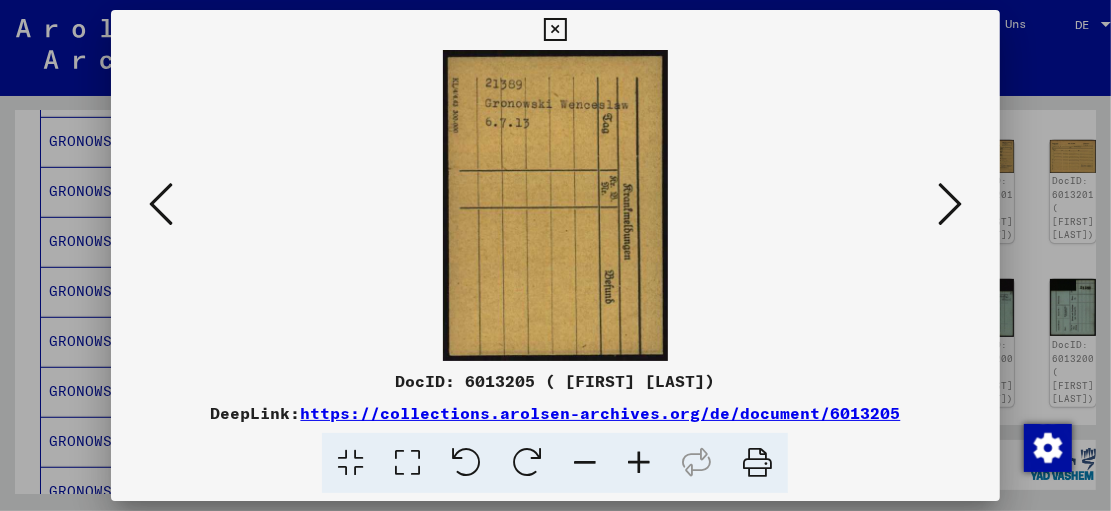 click at bounding box center [950, 204] 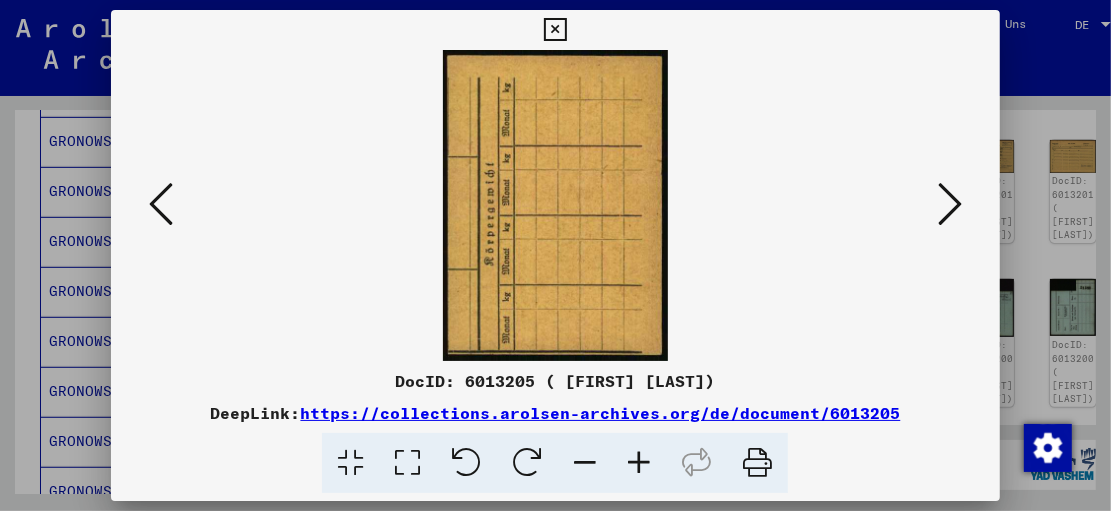 click at bounding box center [950, 204] 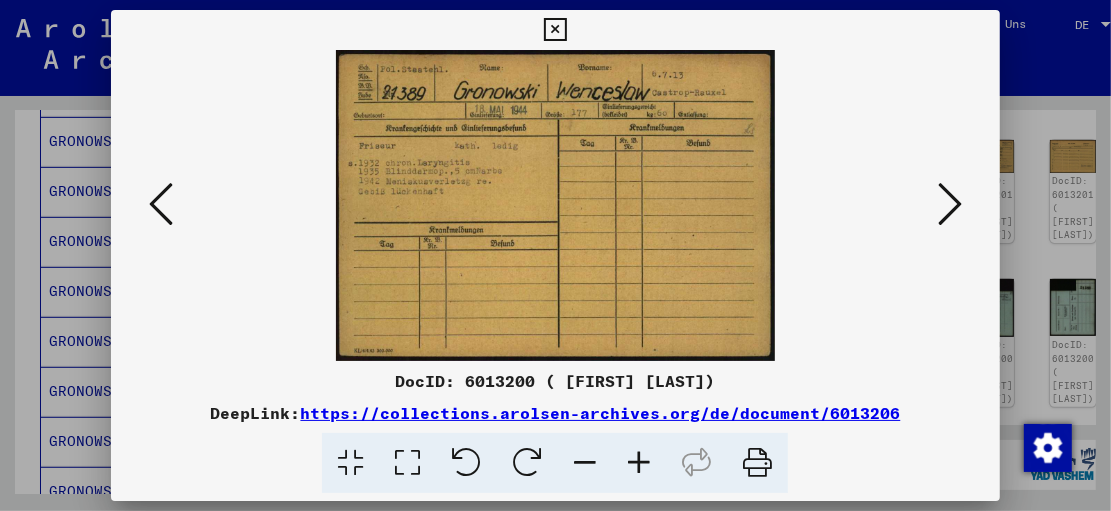 click at bounding box center (950, 204) 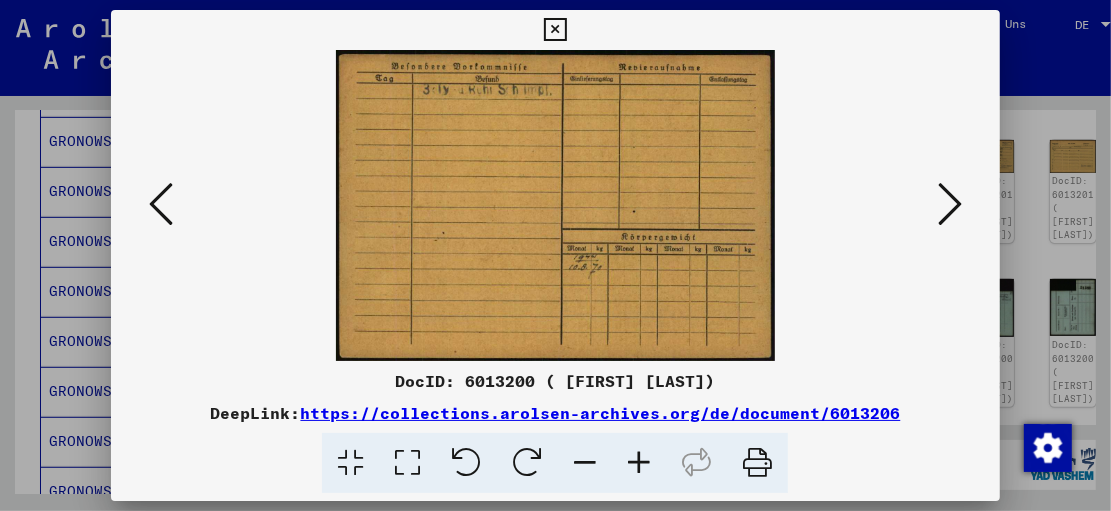 click at bounding box center (950, 204) 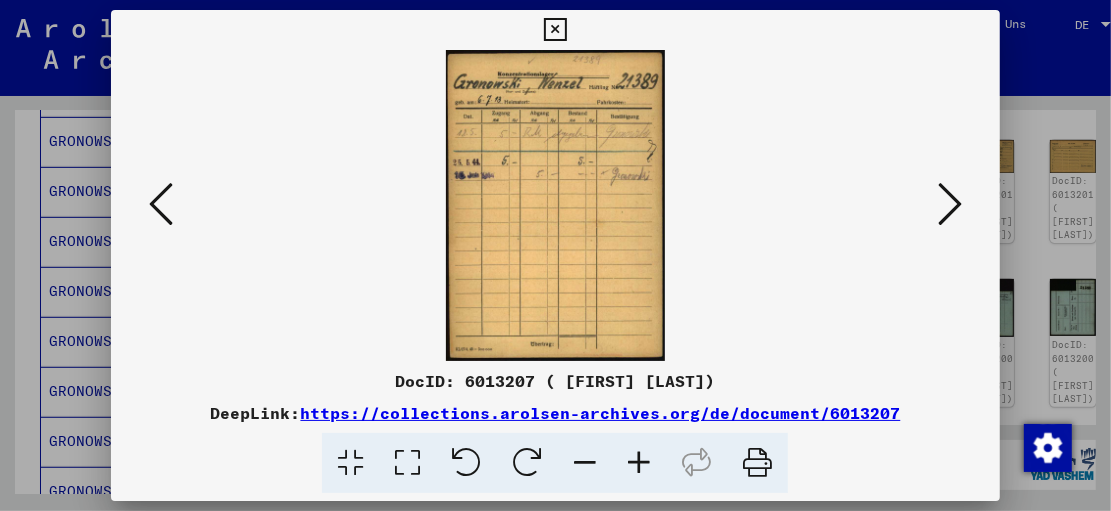 click at bounding box center [950, 204] 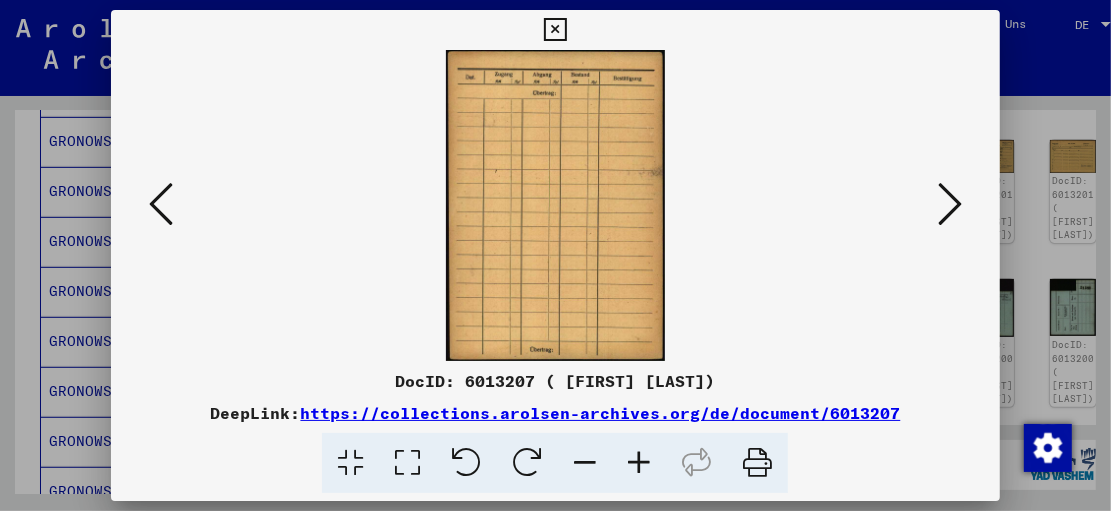 click at bounding box center [950, 204] 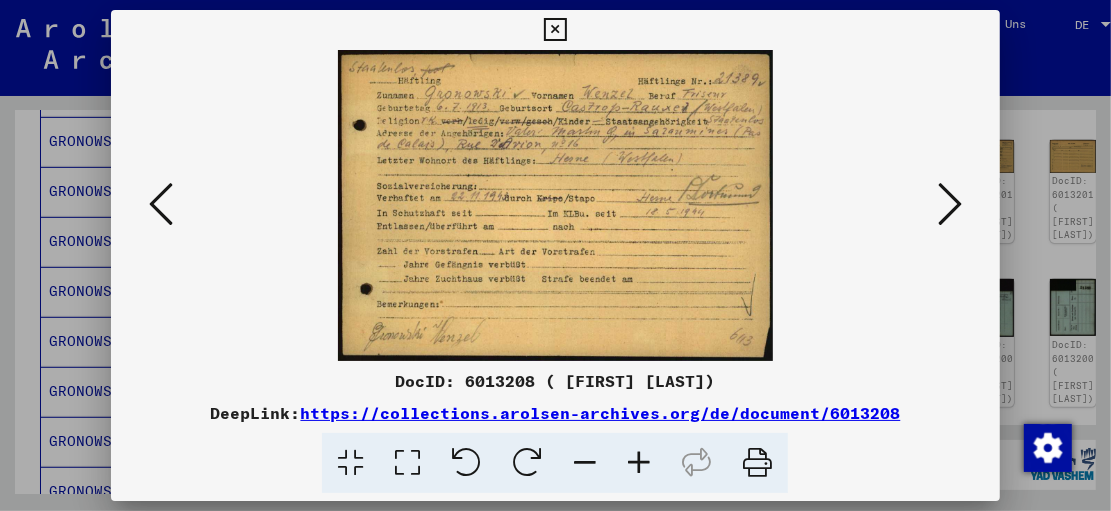 click at bounding box center (950, 204) 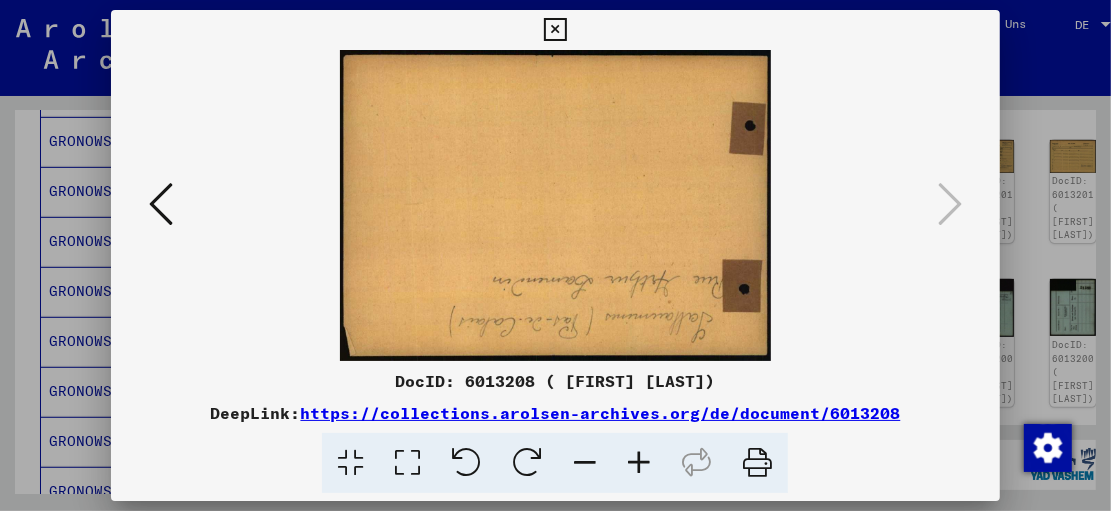 click at bounding box center (555, 30) 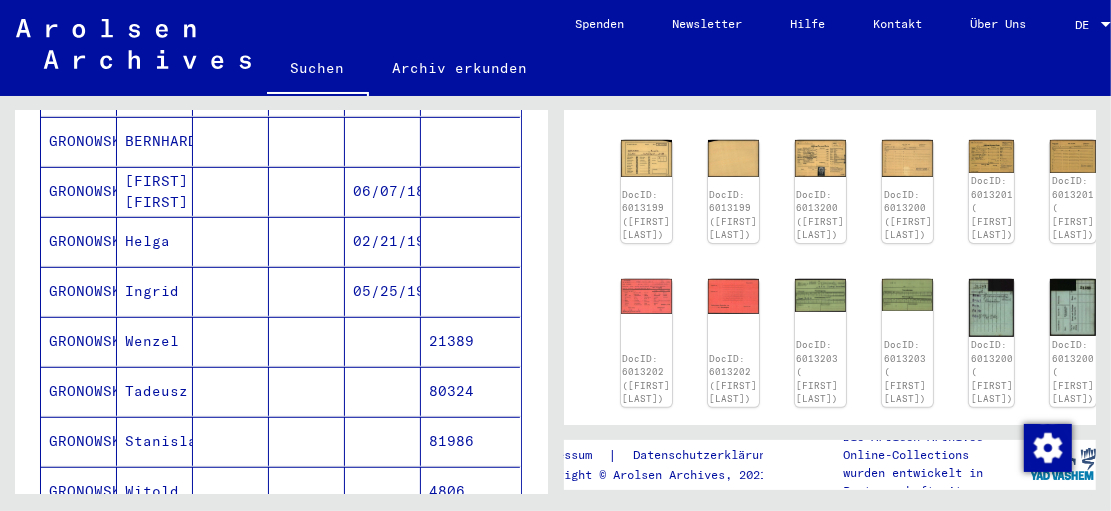 click at bounding box center (383, 391) 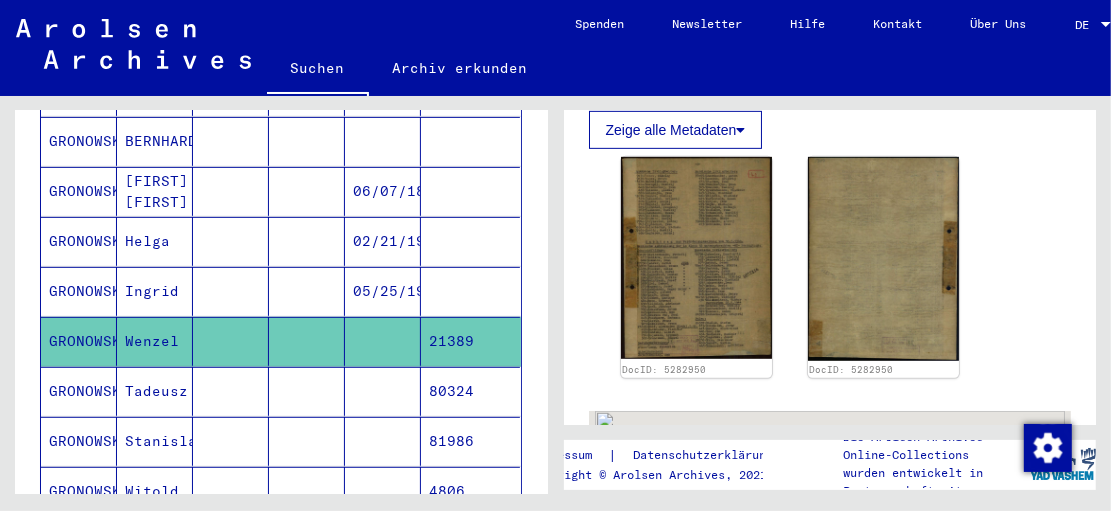 scroll, scrollTop: 560, scrollLeft: 0, axis: vertical 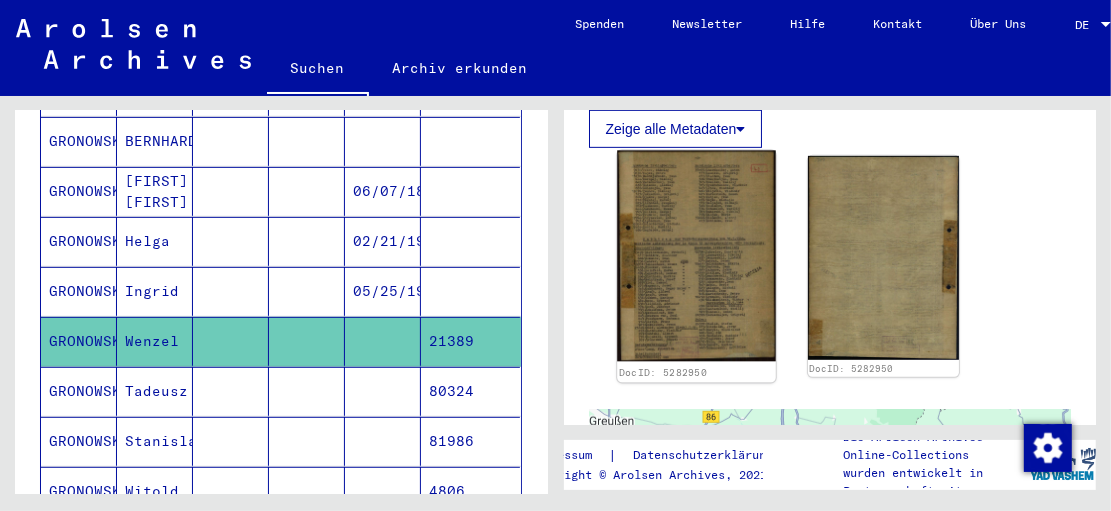 click 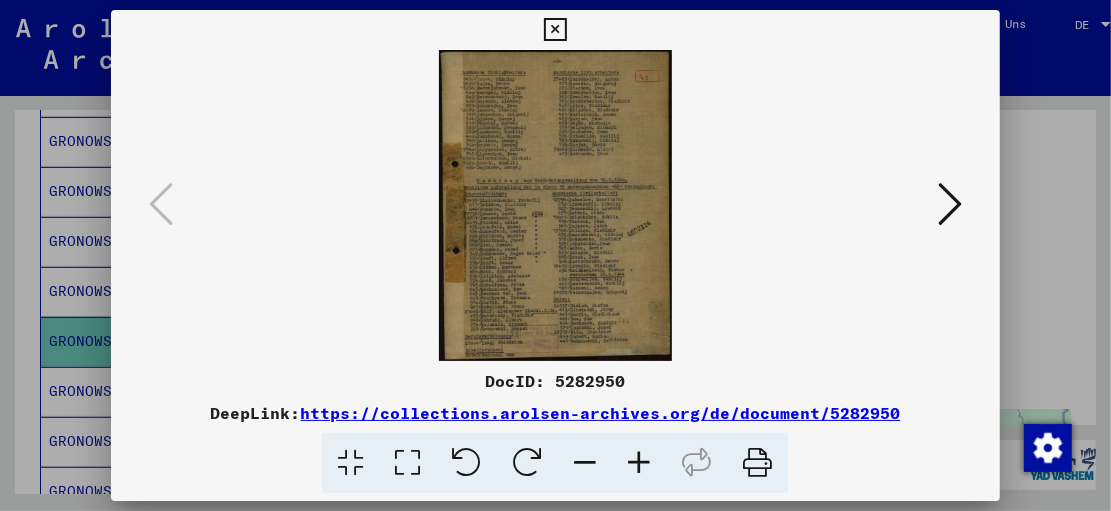 click at bounding box center (555, 30) 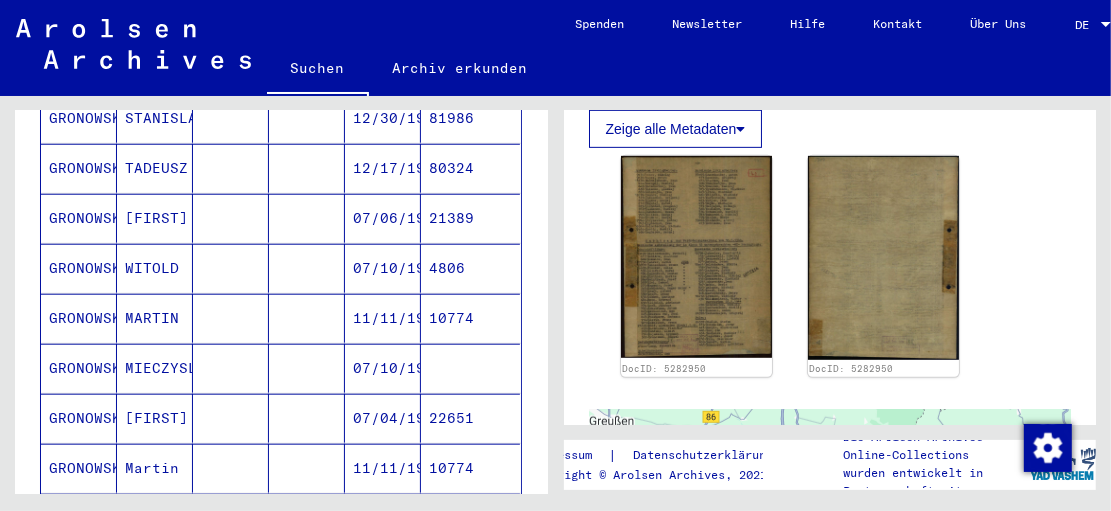 scroll, scrollTop: 1127, scrollLeft: 0, axis: vertical 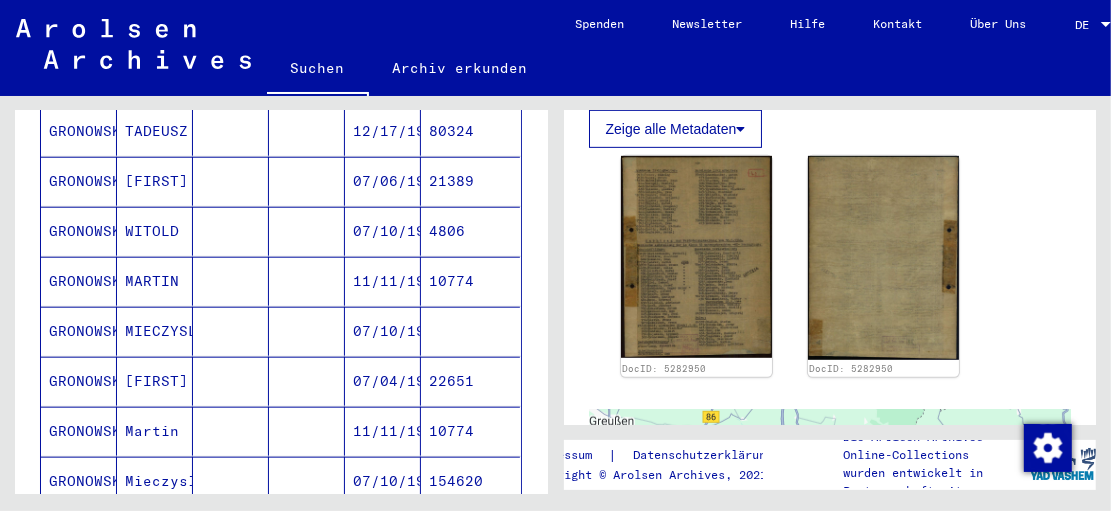 click on "07/06/1913" at bounding box center (383, 231) 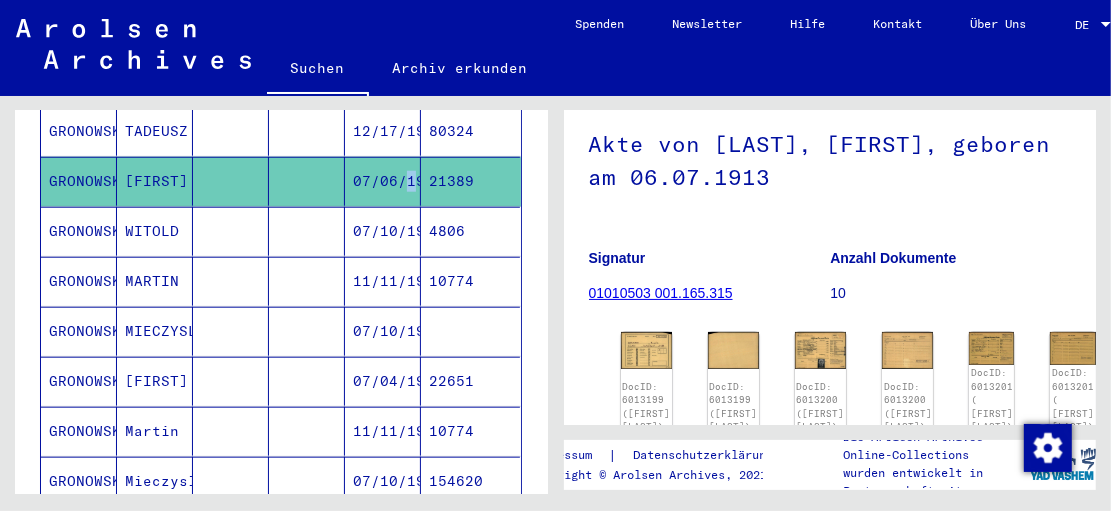 scroll, scrollTop: 320, scrollLeft: 0, axis: vertical 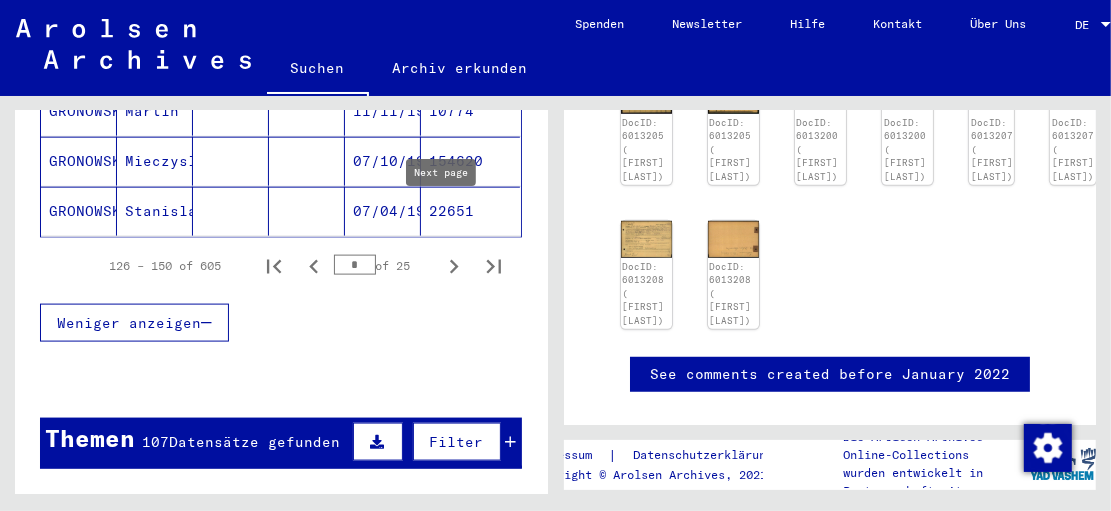 click 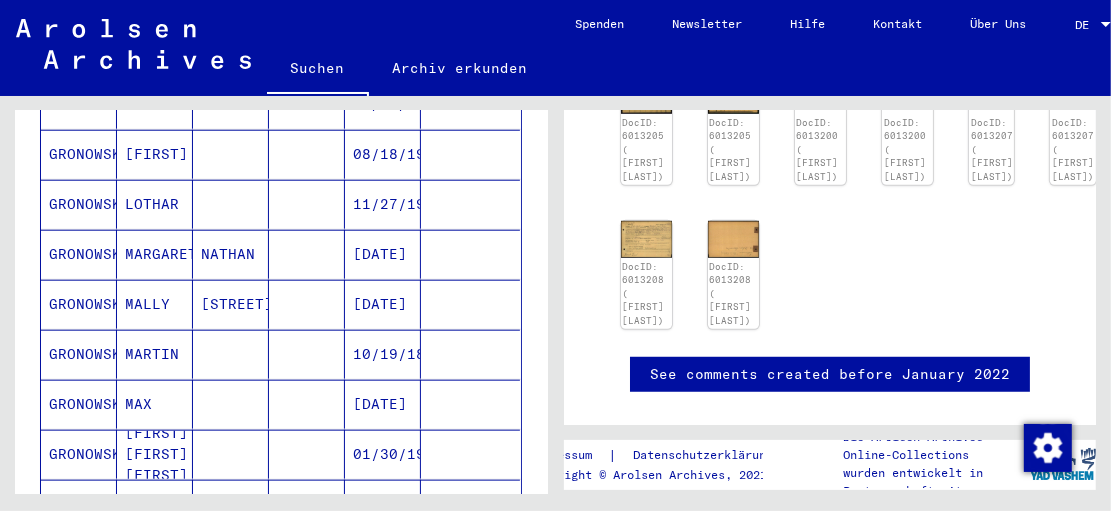scroll, scrollTop: 1127, scrollLeft: 0, axis: vertical 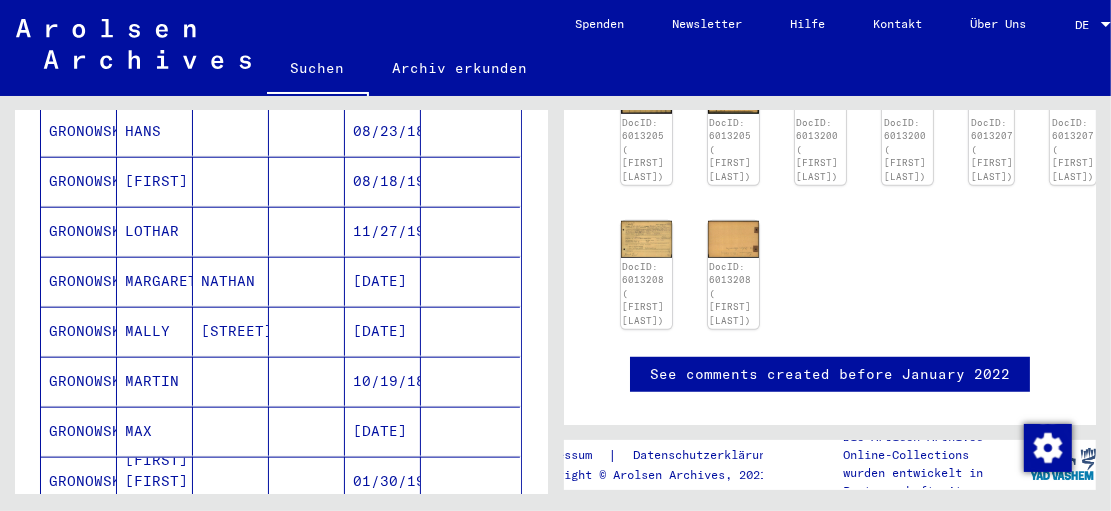click on "10/19/1898" at bounding box center [383, 431] 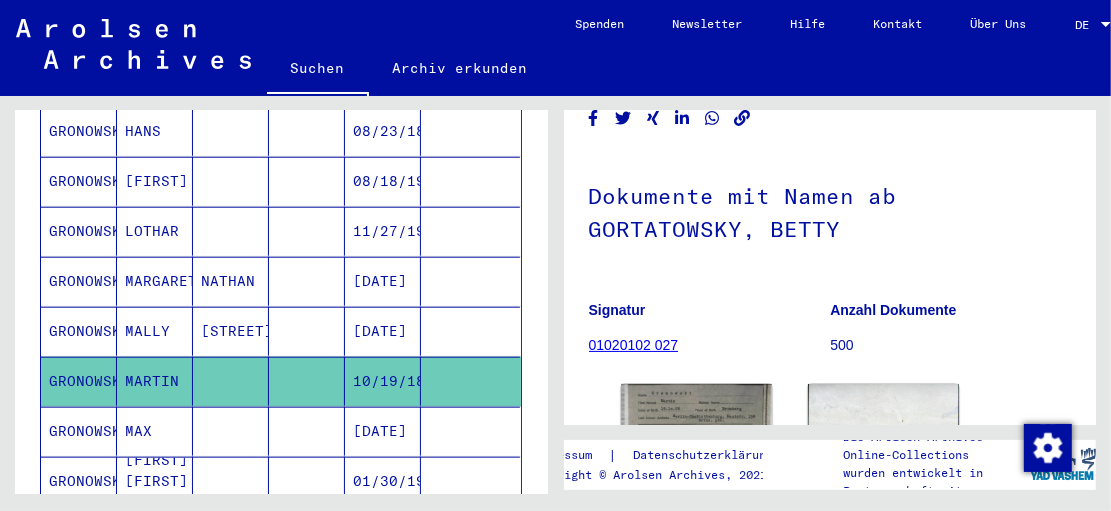 scroll, scrollTop: 80, scrollLeft: 0, axis: vertical 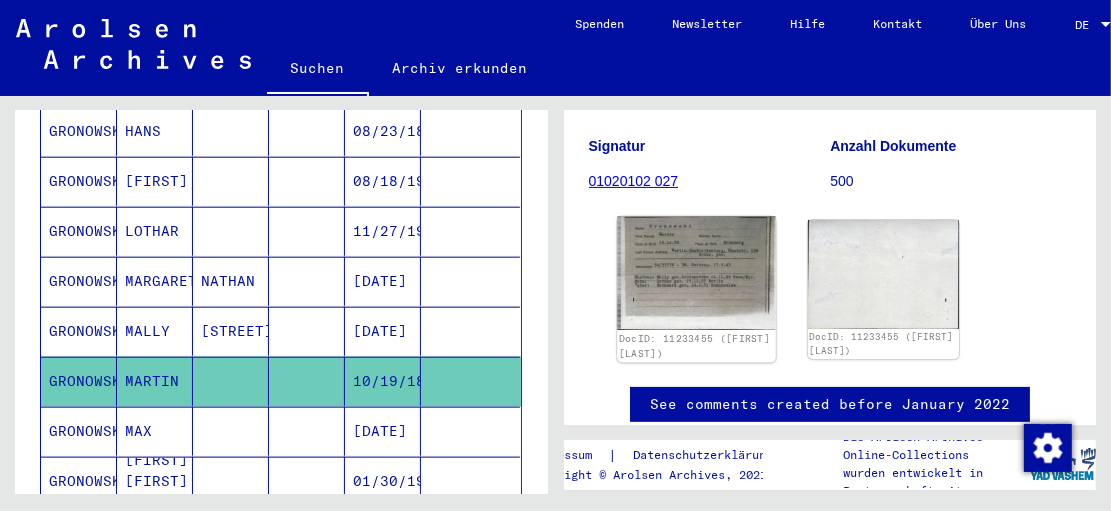 click 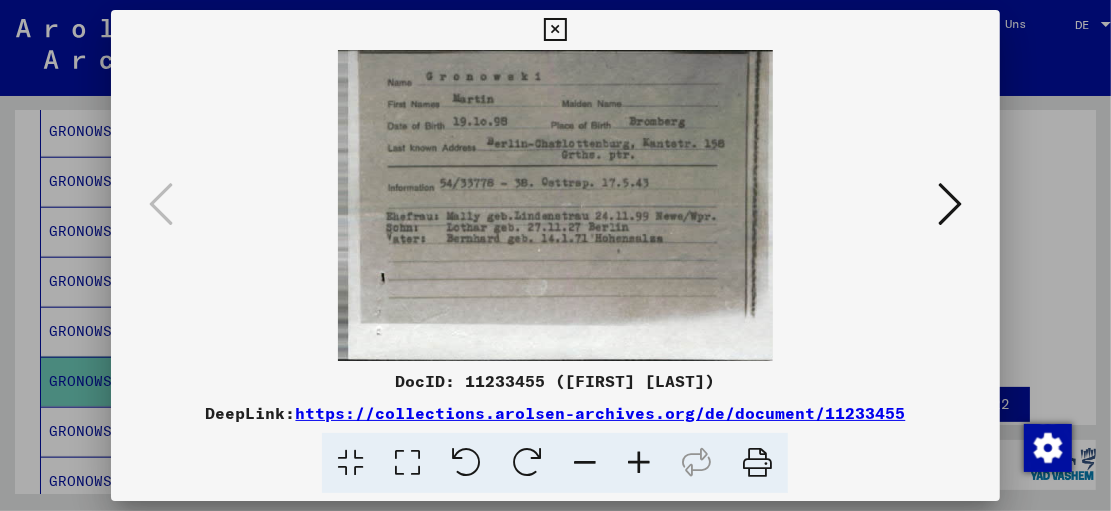 click at bounding box center [555, 255] 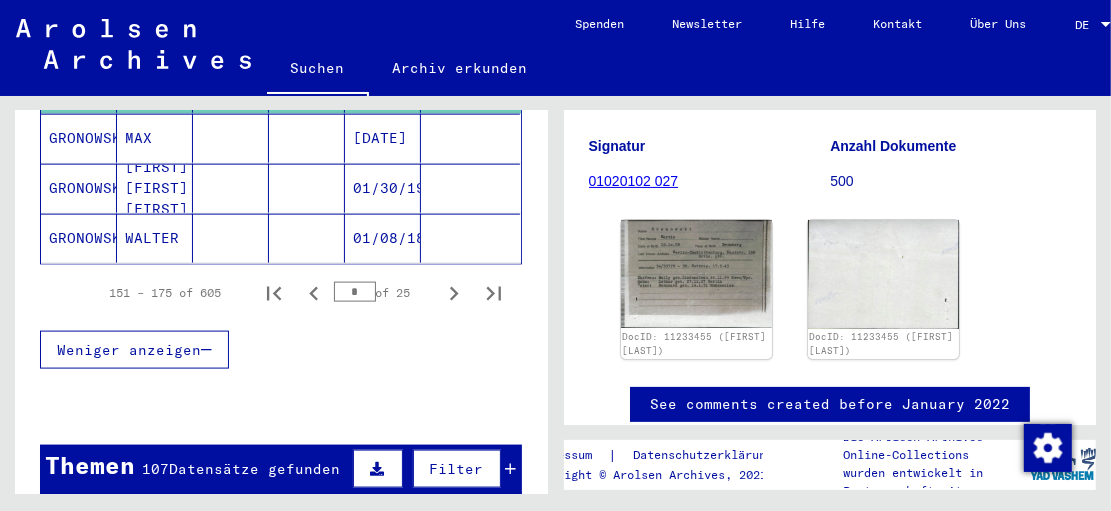 scroll, scrollTop: 1447, scrollLeft: 0, axis: vertical 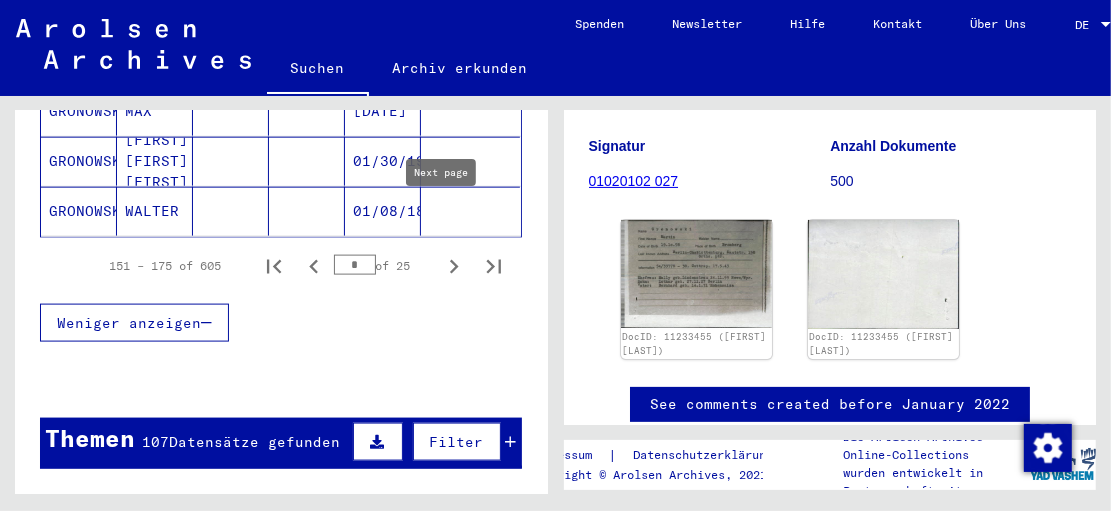 click 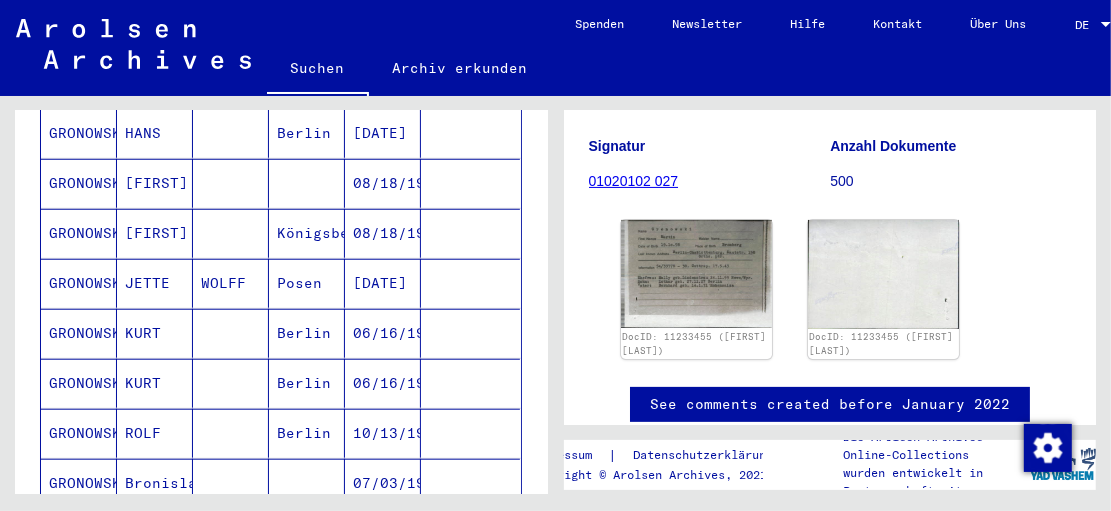 scroll, scrollTop: 1287, scrollLeft: 0, axis: vertical 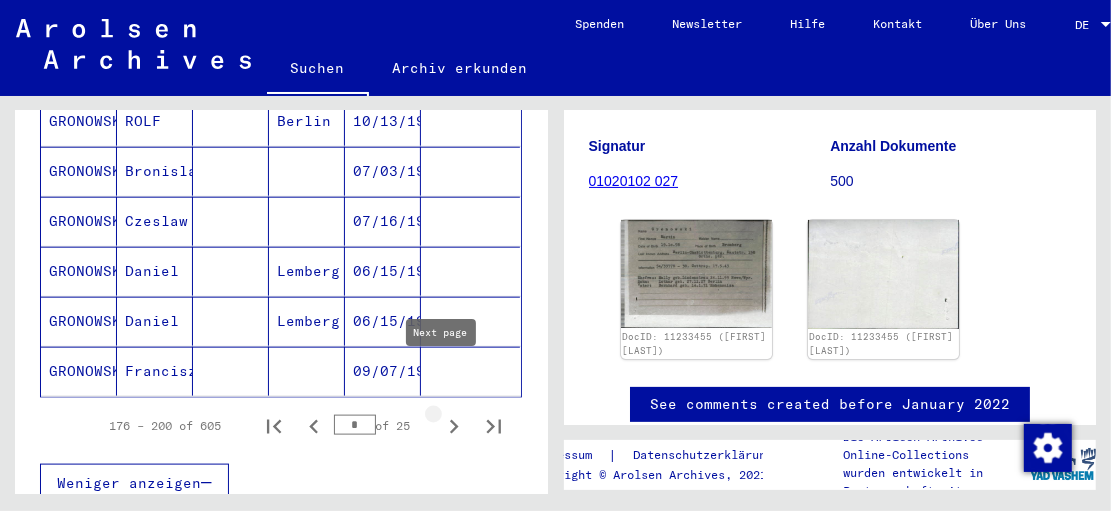 click 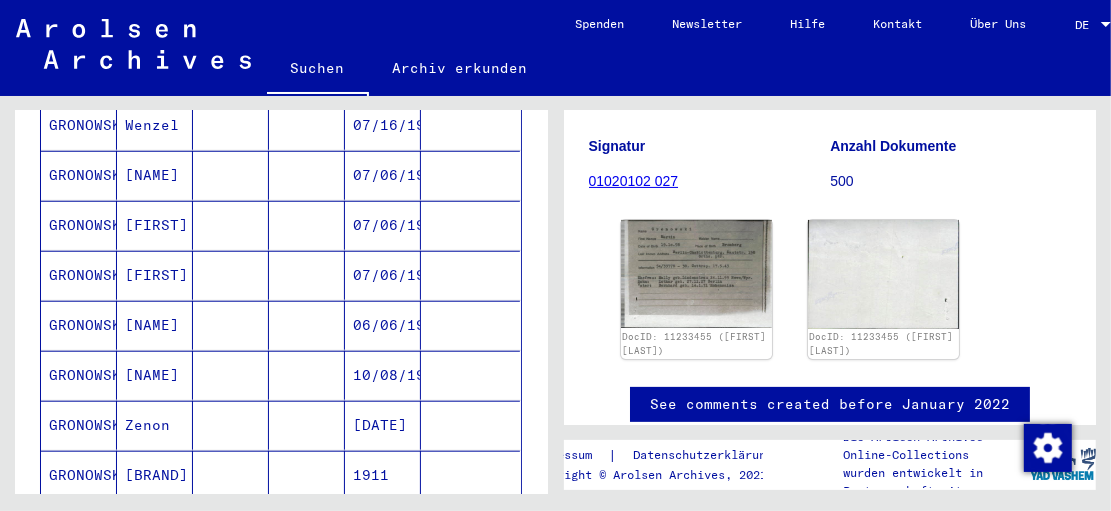 scroll, scrollTop: 967, scrollLeft: 0, axis: vertical 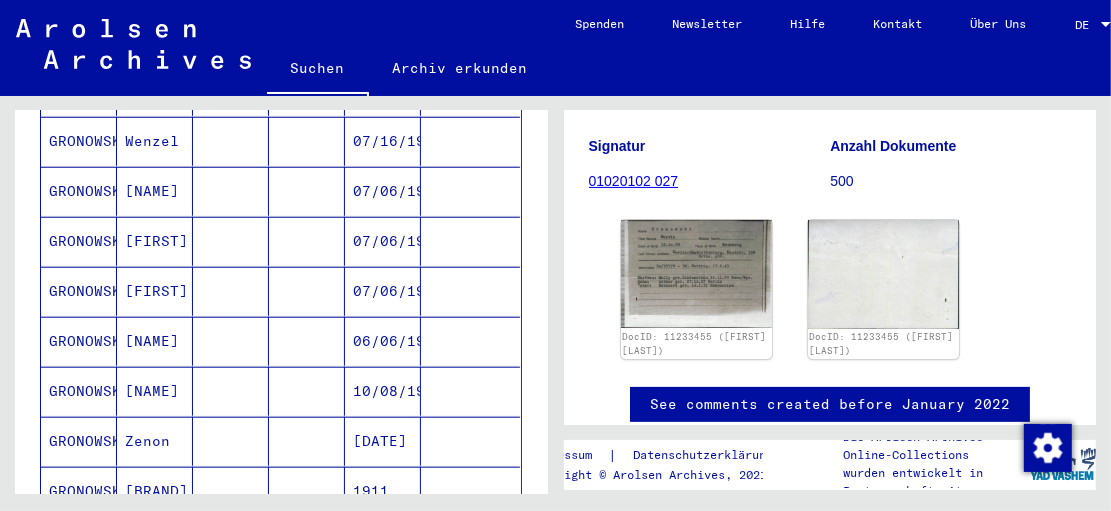 click on "06/06/1913" at bounding box center (383, 391) 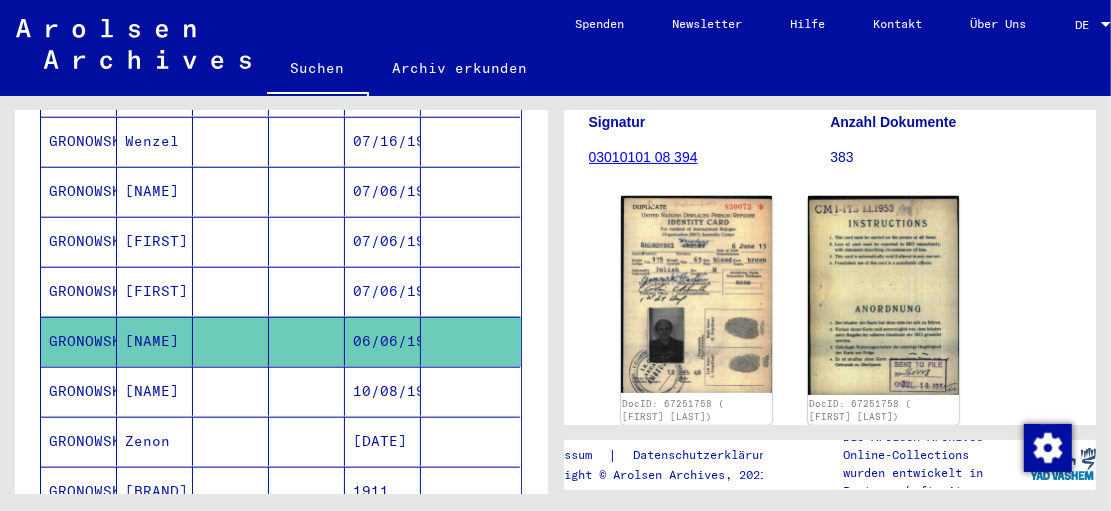 scroll, scrollTop: 320, scrollLeft: 0, axis: vertical 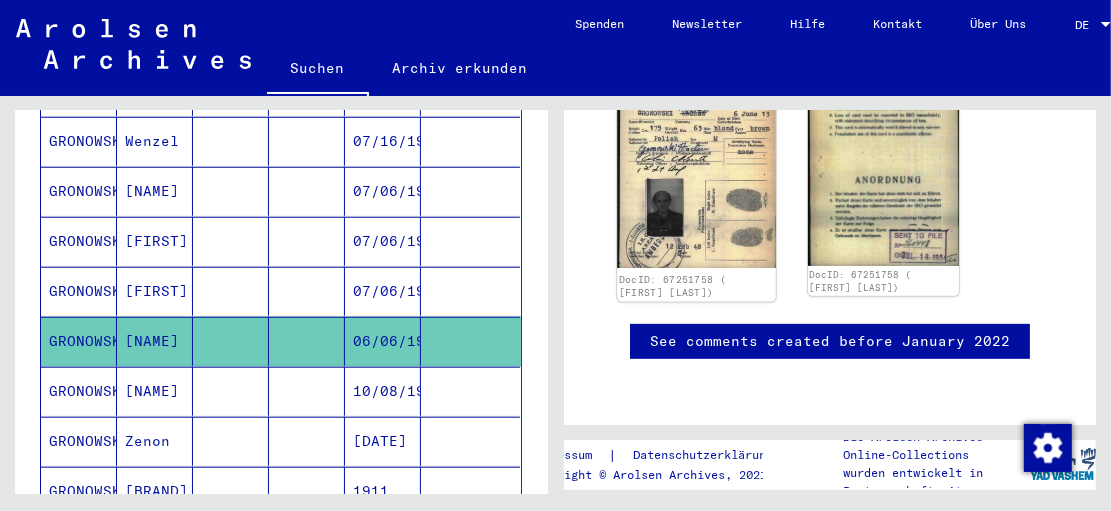 click 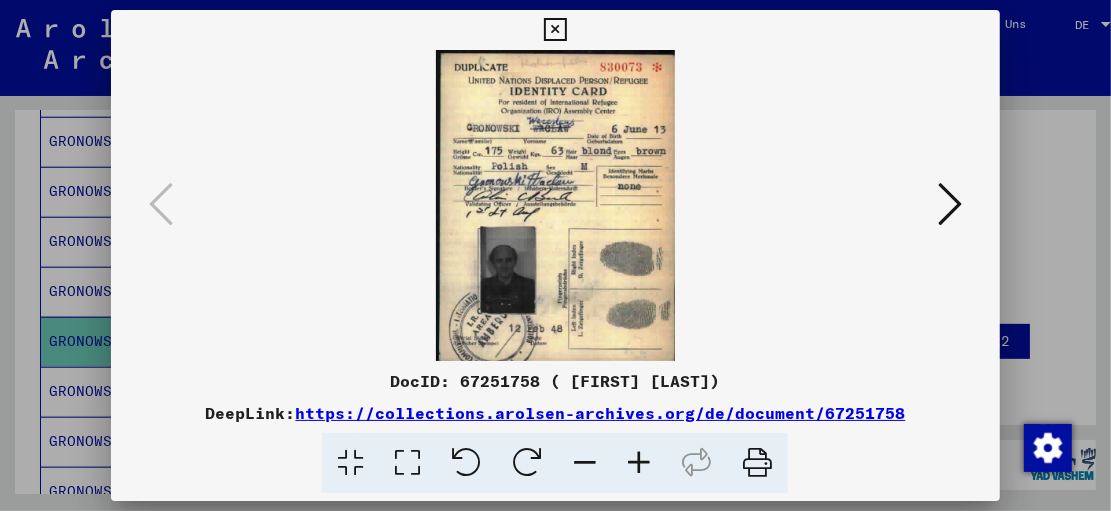 click at bounding box center (950, 204) 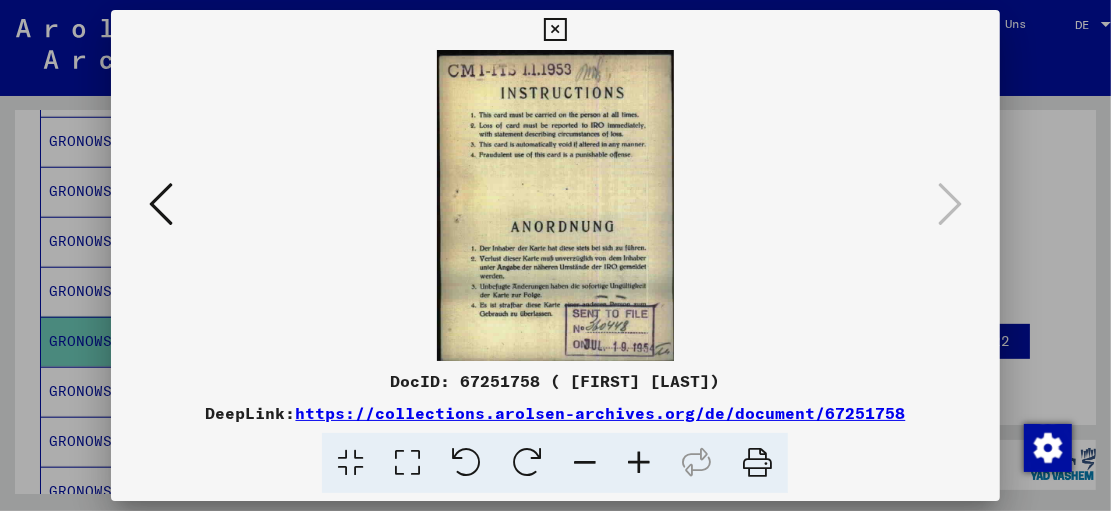 click at bounding box center (555, 30) 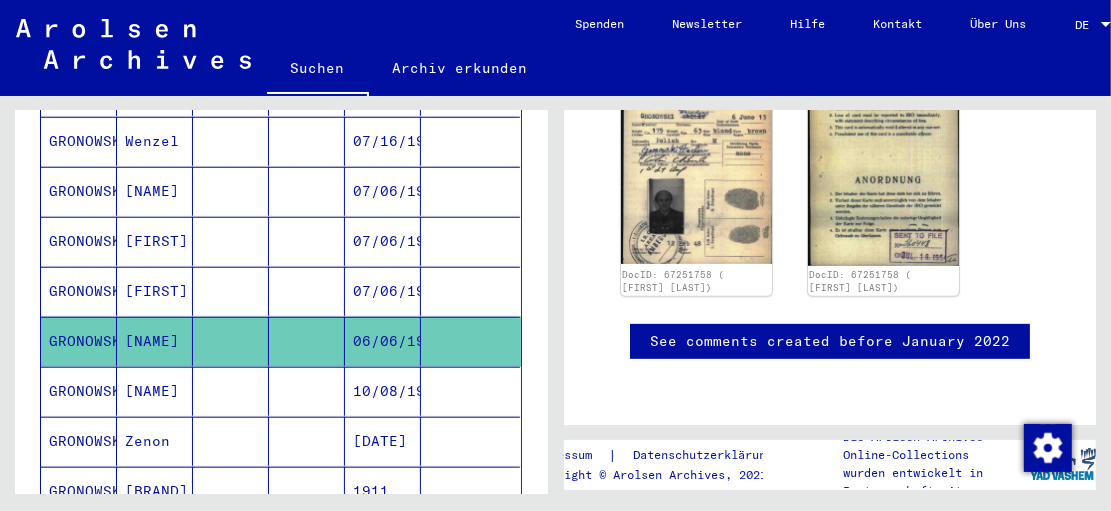 click on "07/06/1913" at bounding box center (383, 341) 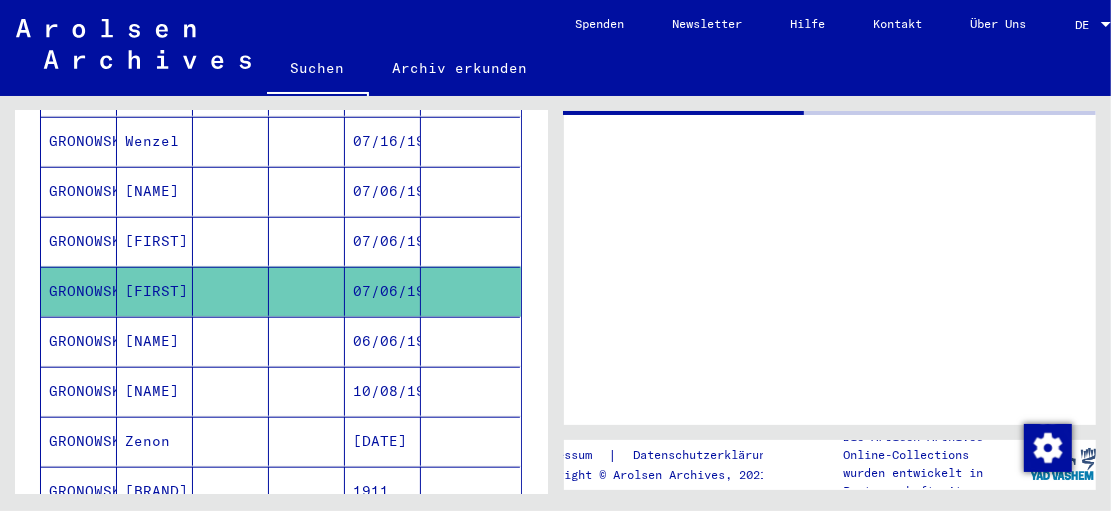 scroll, scrollTop: 0, scrollLeft: 0, axis: both 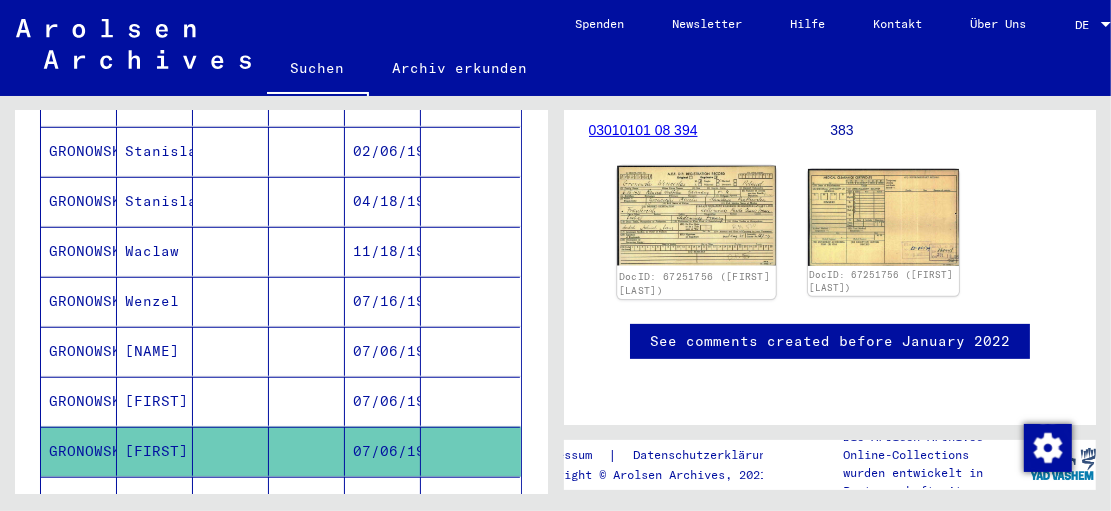 click 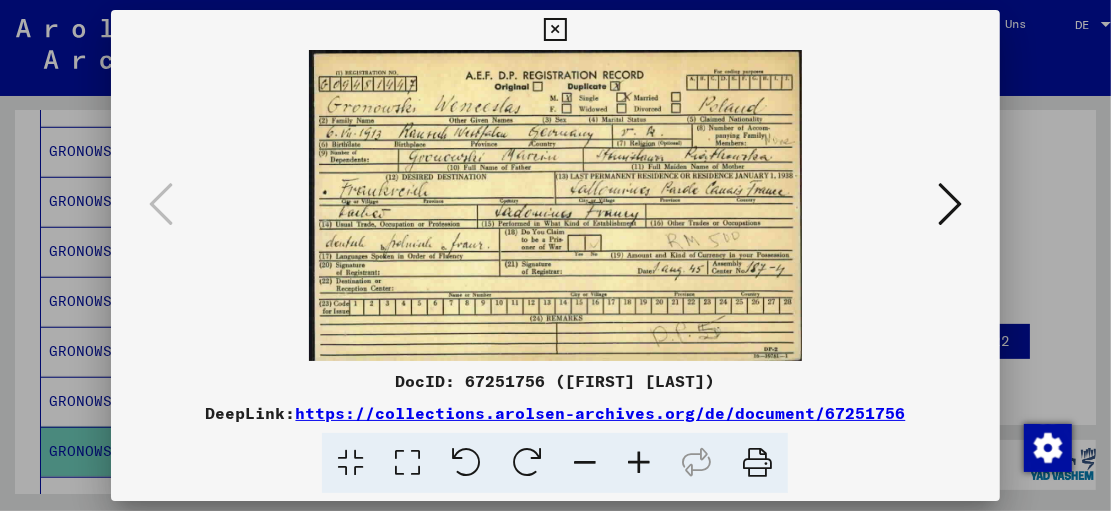 click at bounding box center [639, 463] 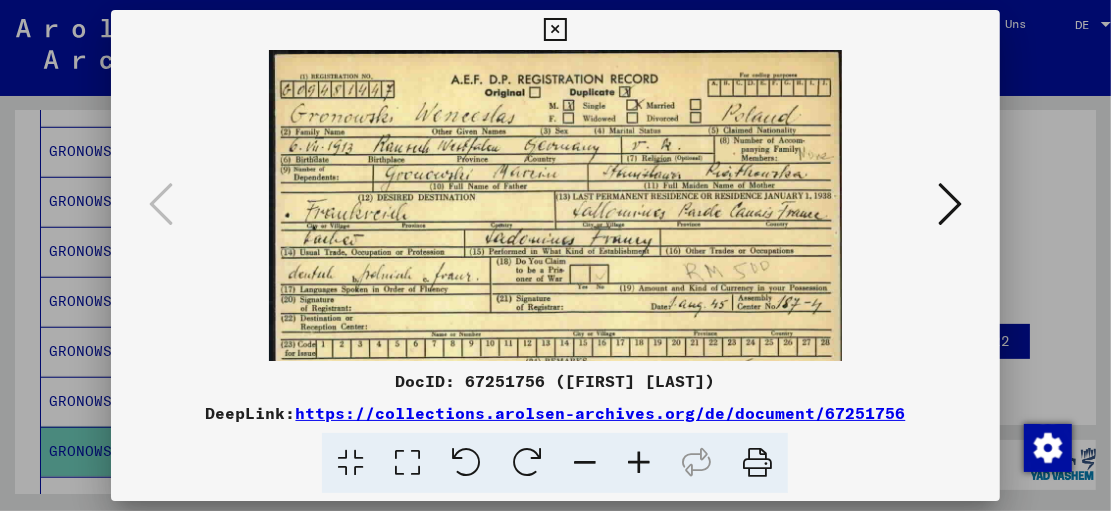 click at bounding box center [639, 463] 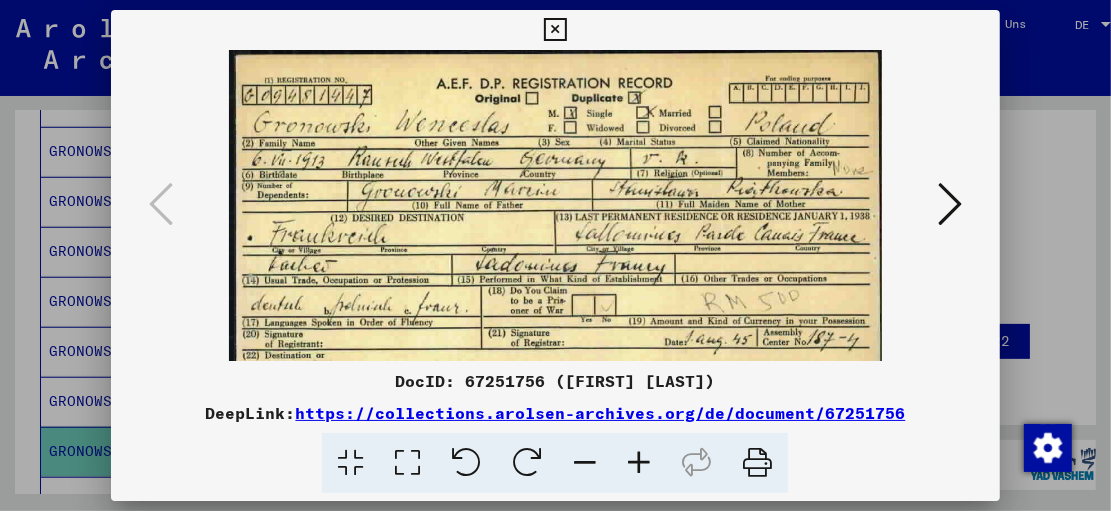 click at bounding box center [555, 255] 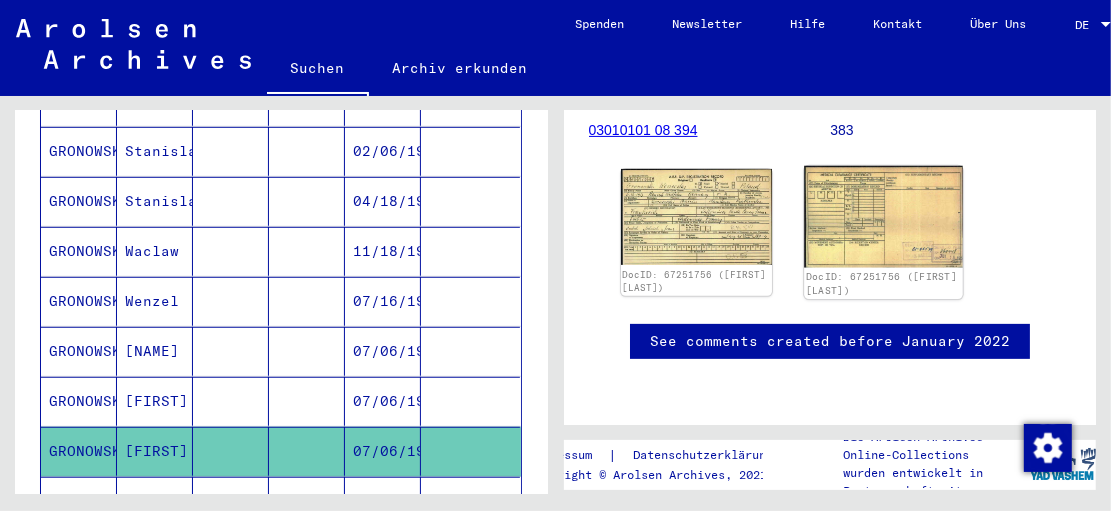 click 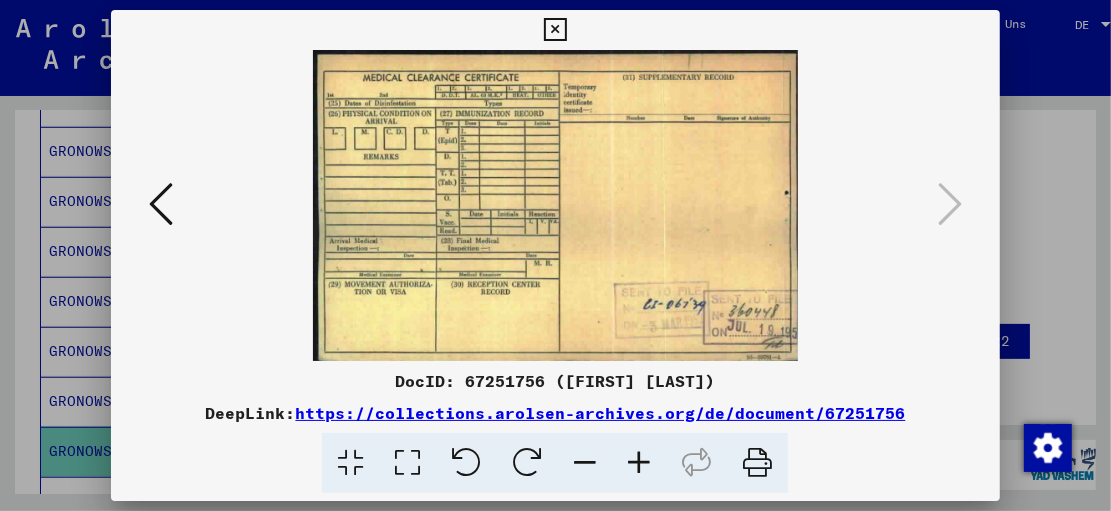 click at bounding box center (555, 255) 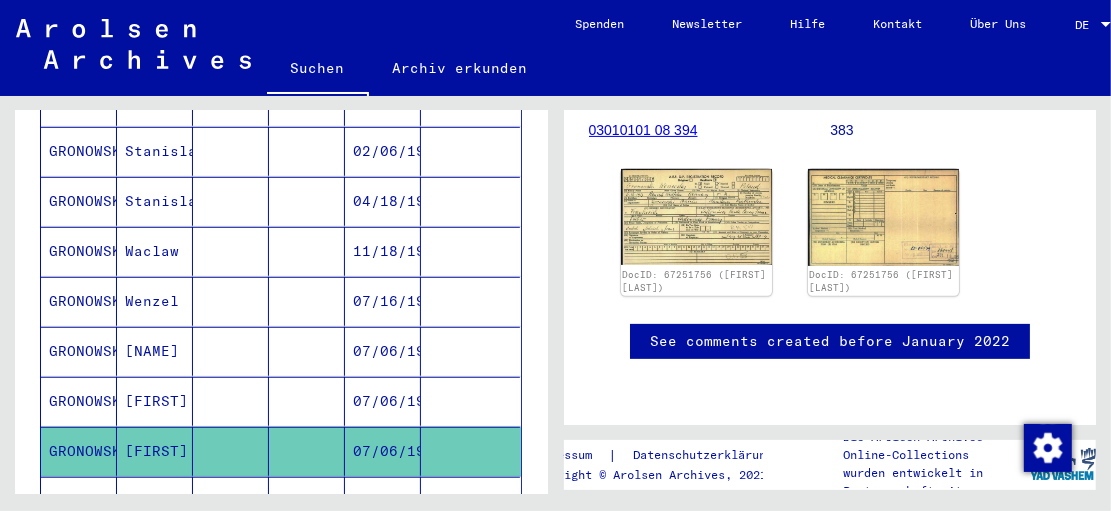 click on "[FIRST]" at bounding box center (155, 451) 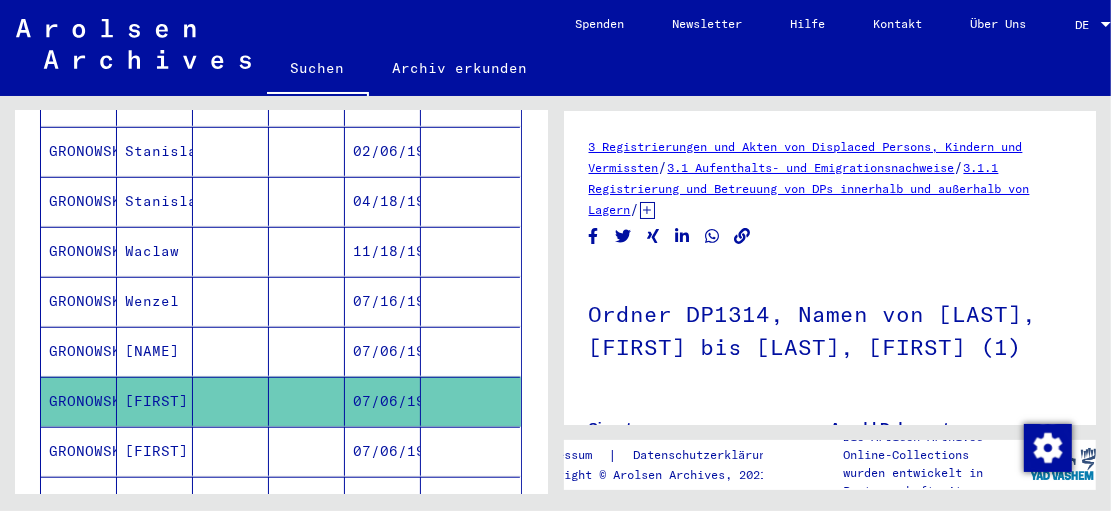 scroll, scrollTop: 320, scrollLeft: 0, axis: vertical 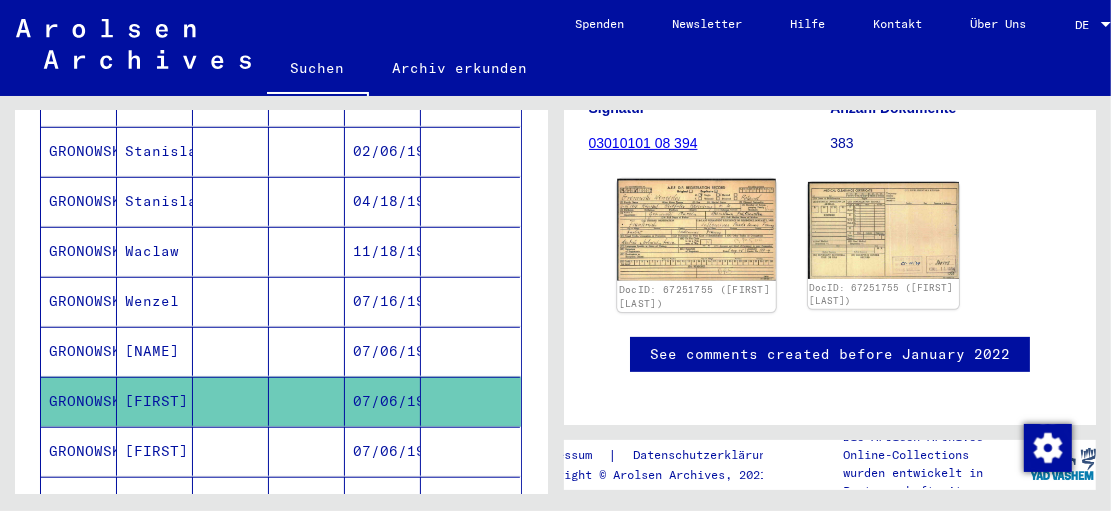 click 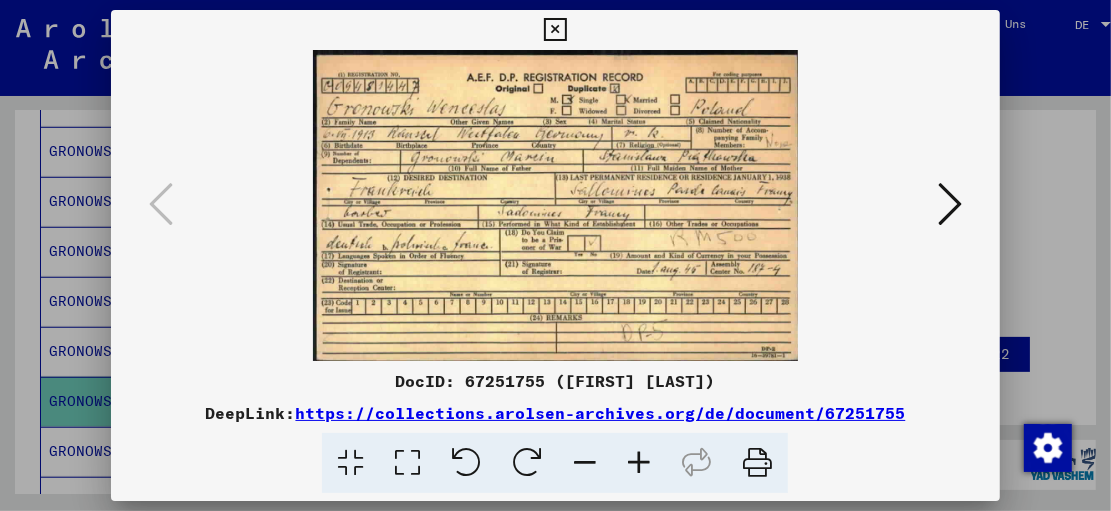 click at bounding box center (555, 255) 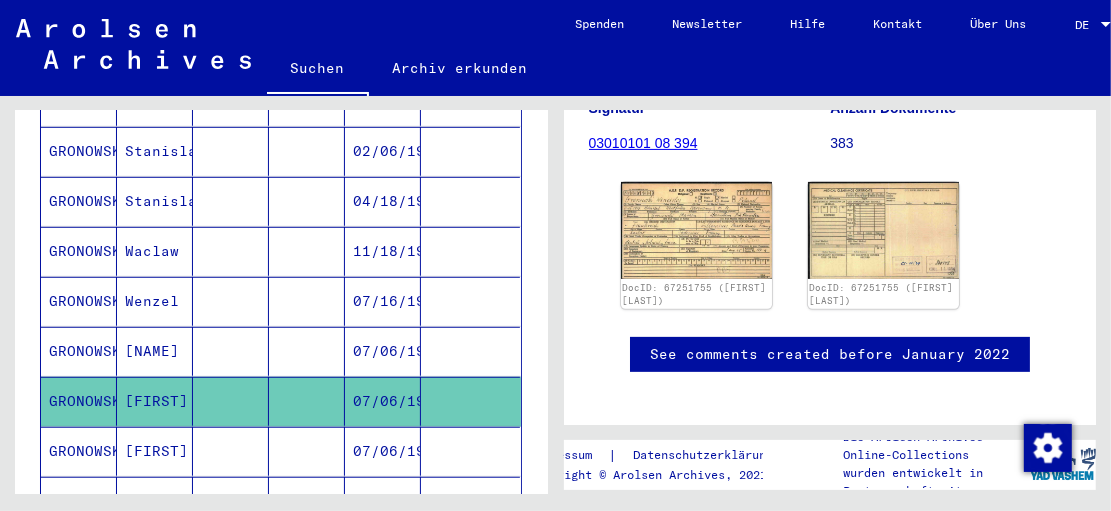 click on "[NAME]" at bounding box center [155, 401] 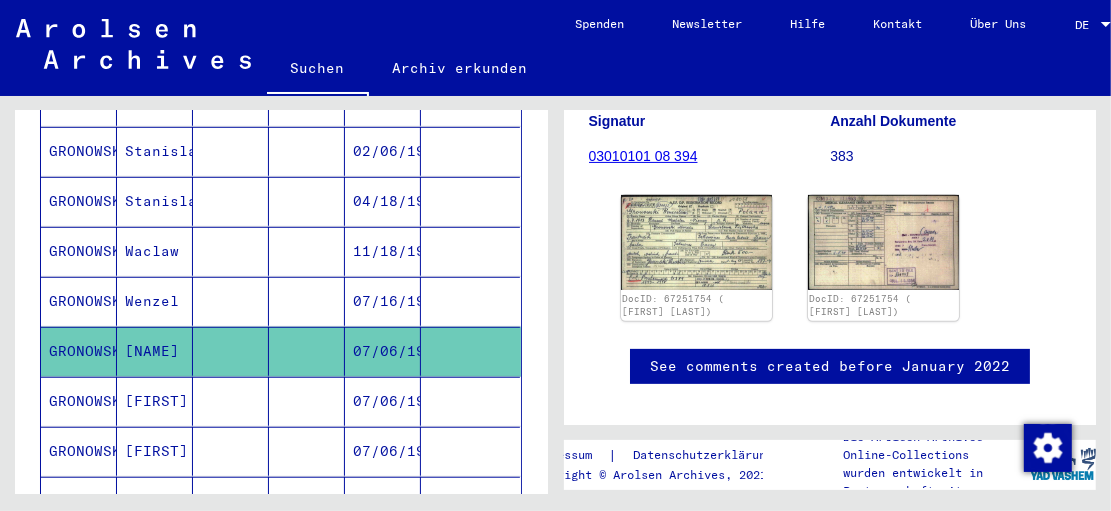 scroll, scrollTop: 320, scrollLeft: 0, axis: vertical 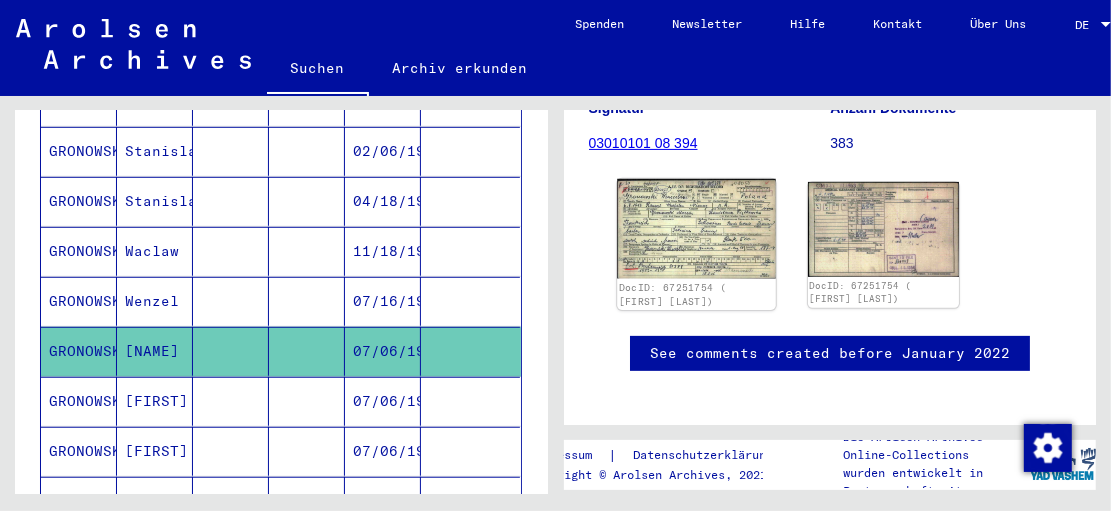 click 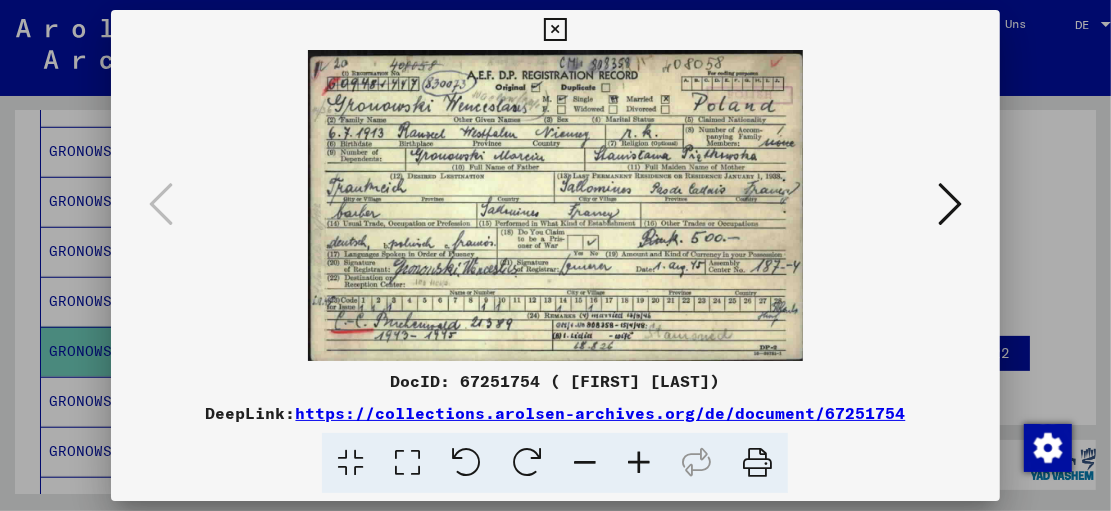 click at bounding box center [950, 204] 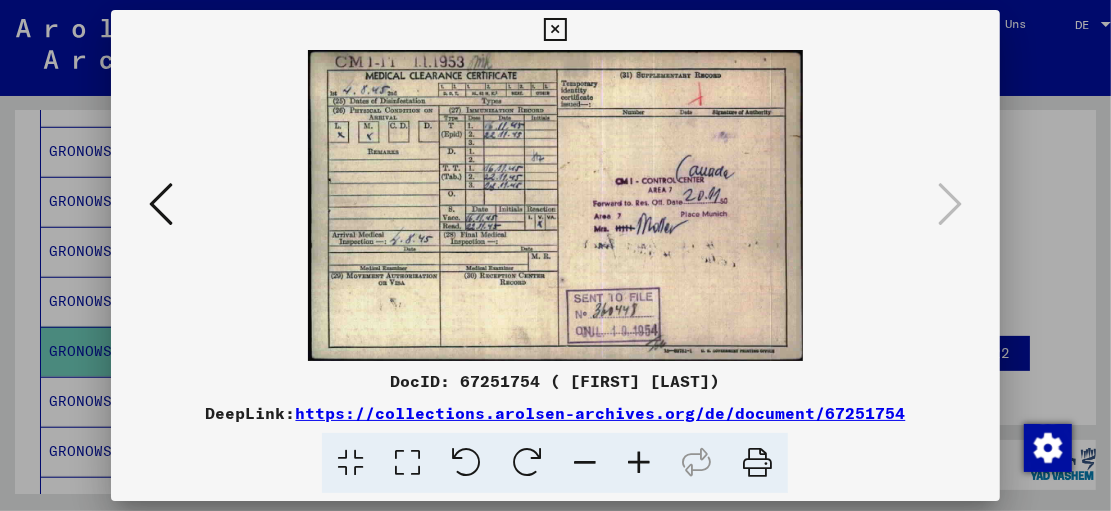 click at bounding box center [555, 30] 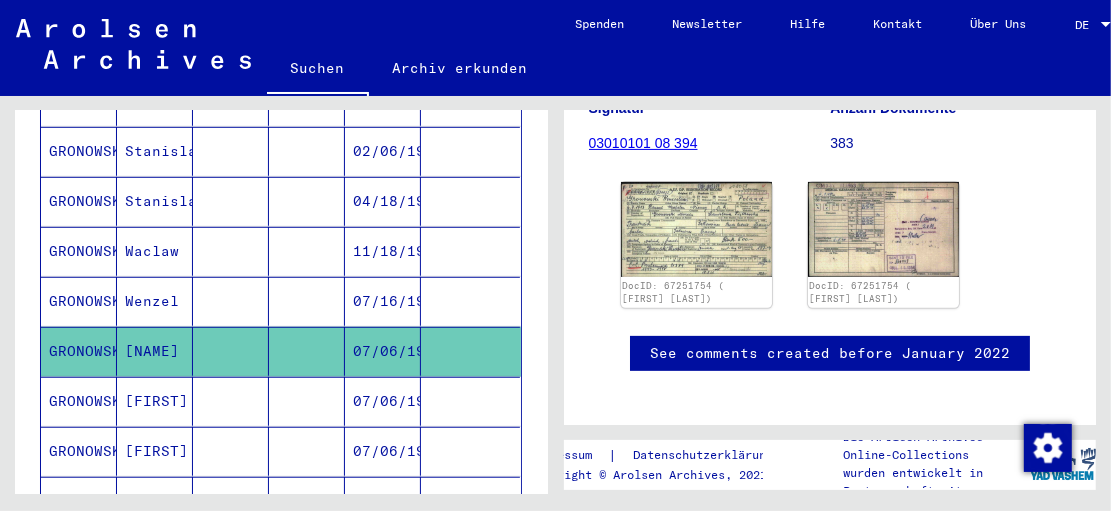 click at bounding box center (307, 351) 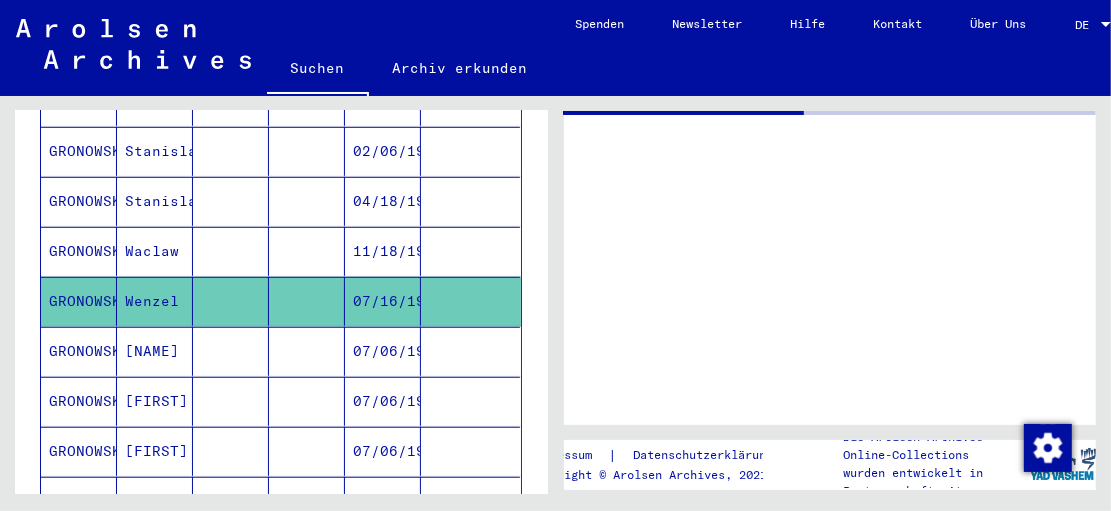 scroll, scrollTop: 0, scrollLeft: 0, axis: both 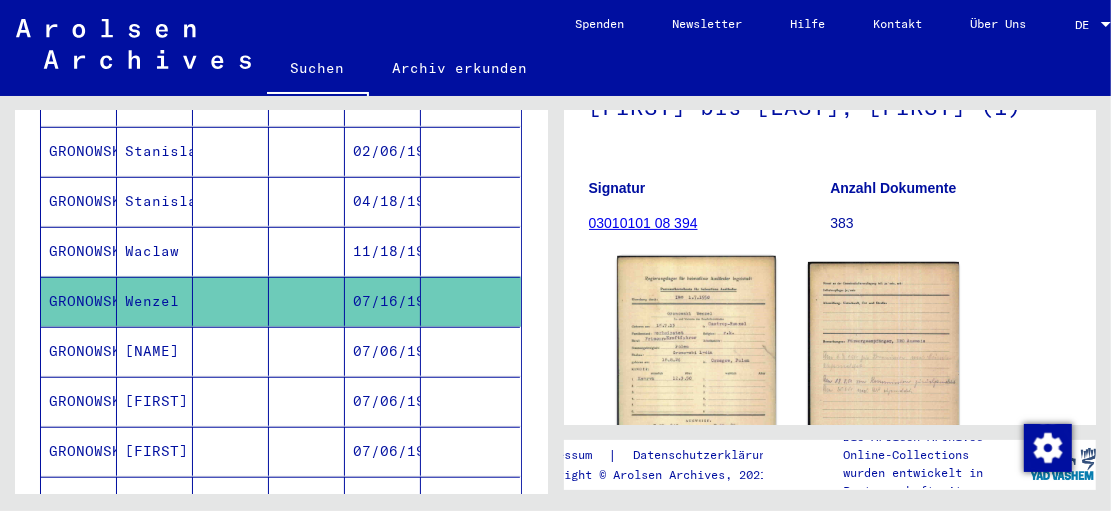 click 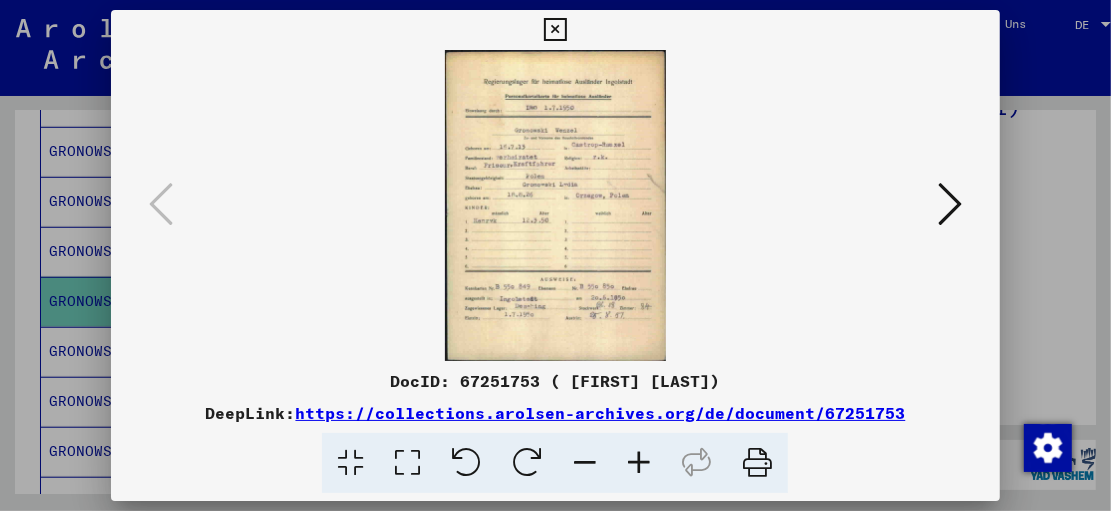 click at bounding box center (639, 463) 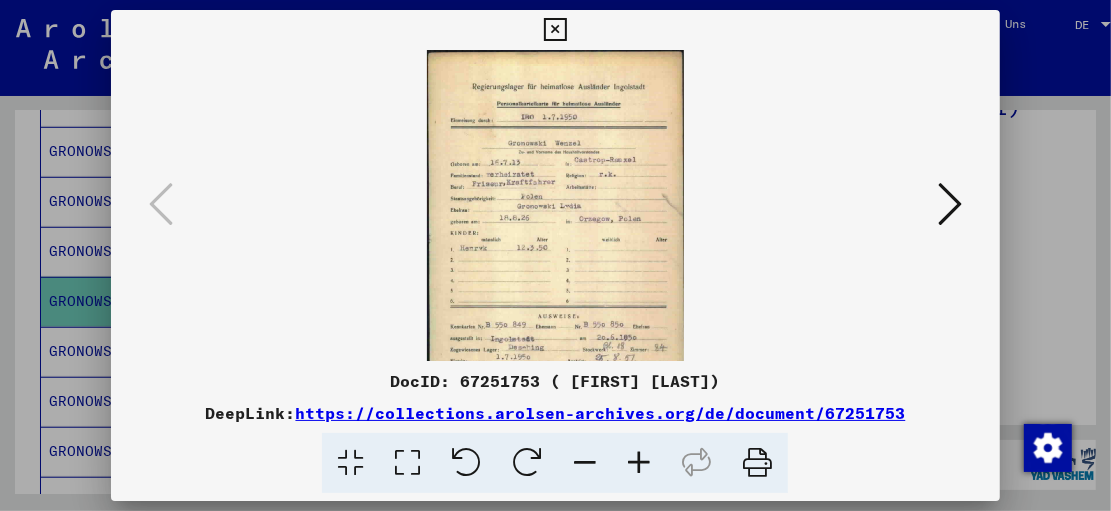 click at bounding box center [639, 463] 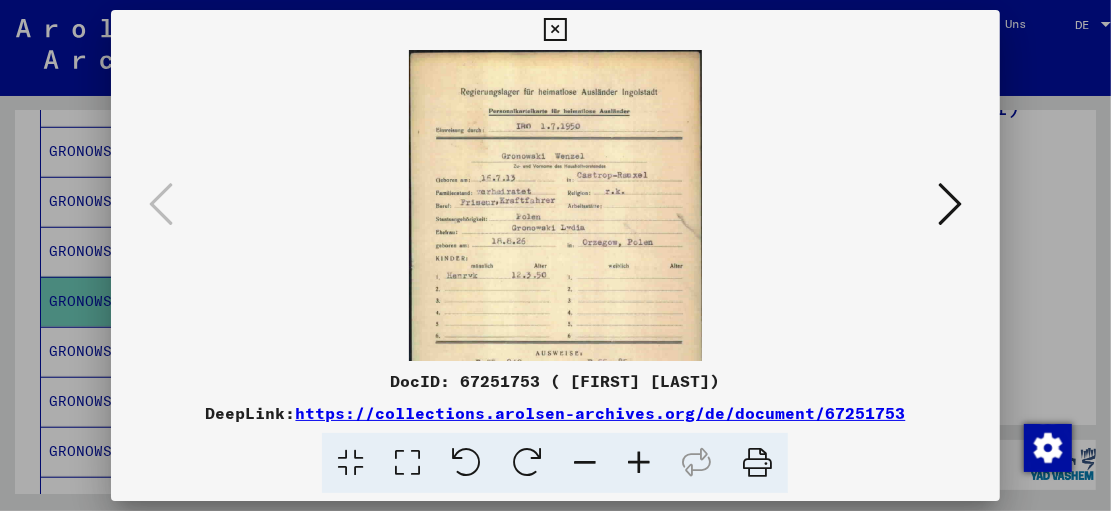 click at bounding box center [639, 463] 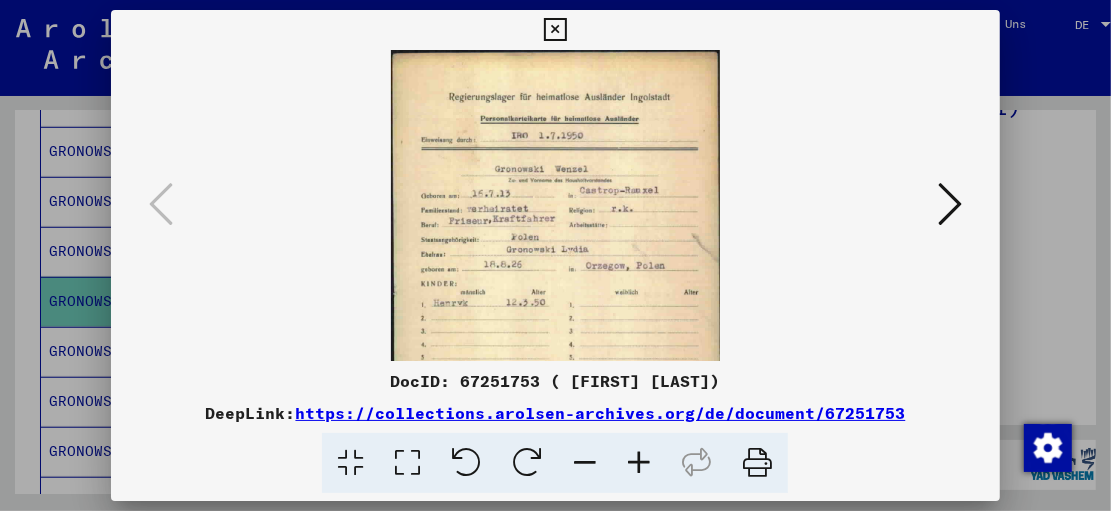 click at bounding box center [639, 463] 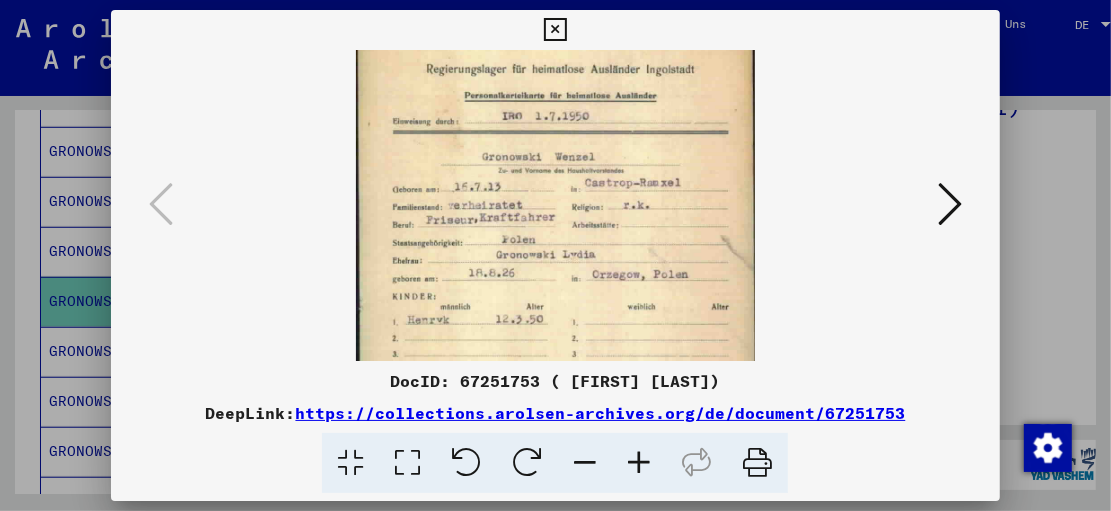 drag, startPoint x: 631, startPoint y: 274, endPoint x: 623, endPoint y: 202, distance: 72.443085 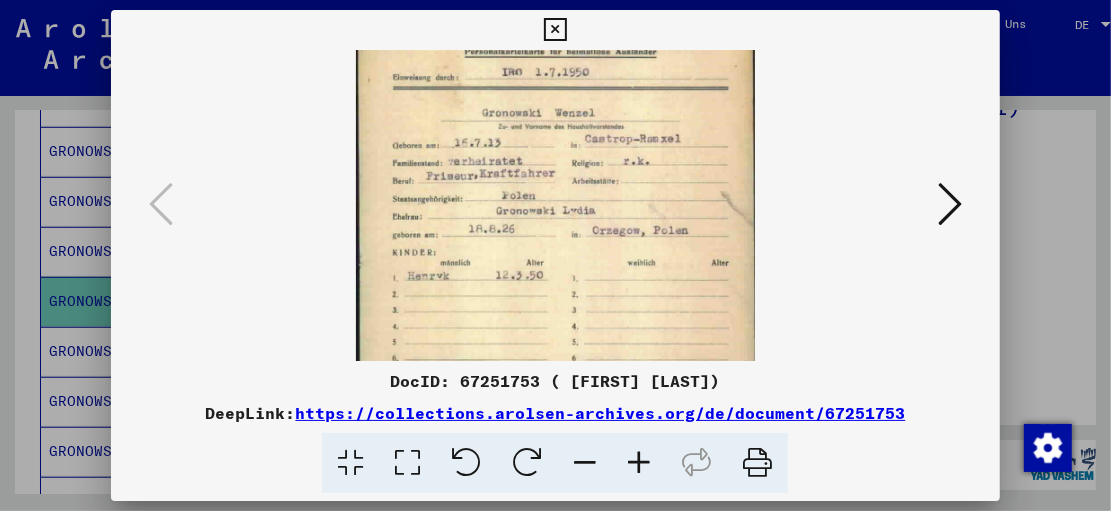 click at bounding box center (555, 248) 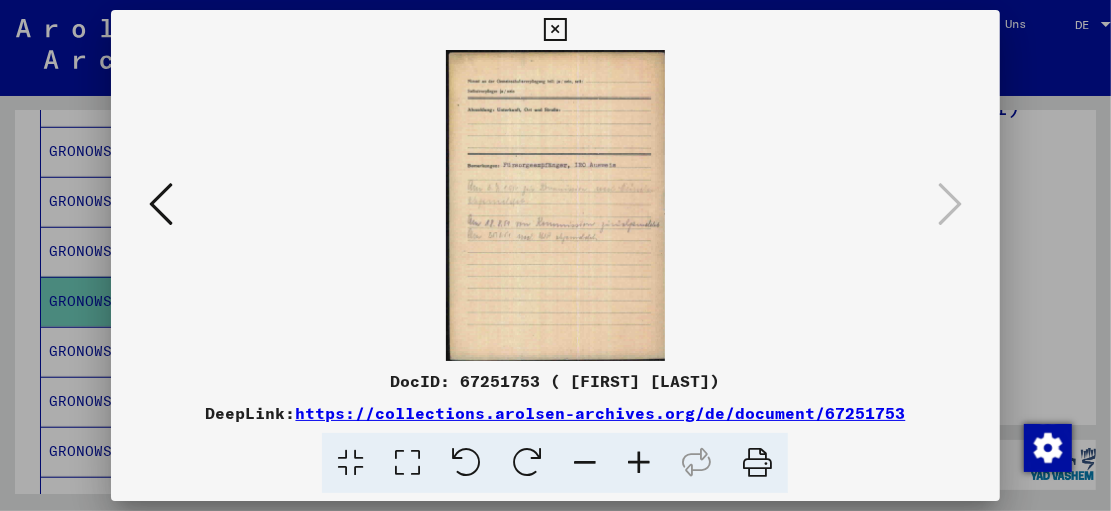 click at bounding box center (556, 205) 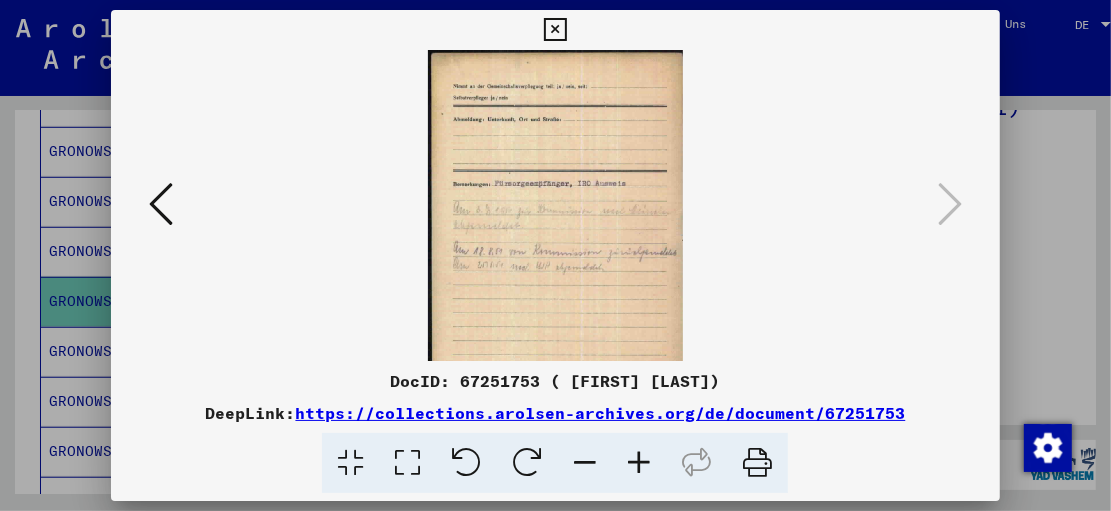 click at bounding box center (639, 463) 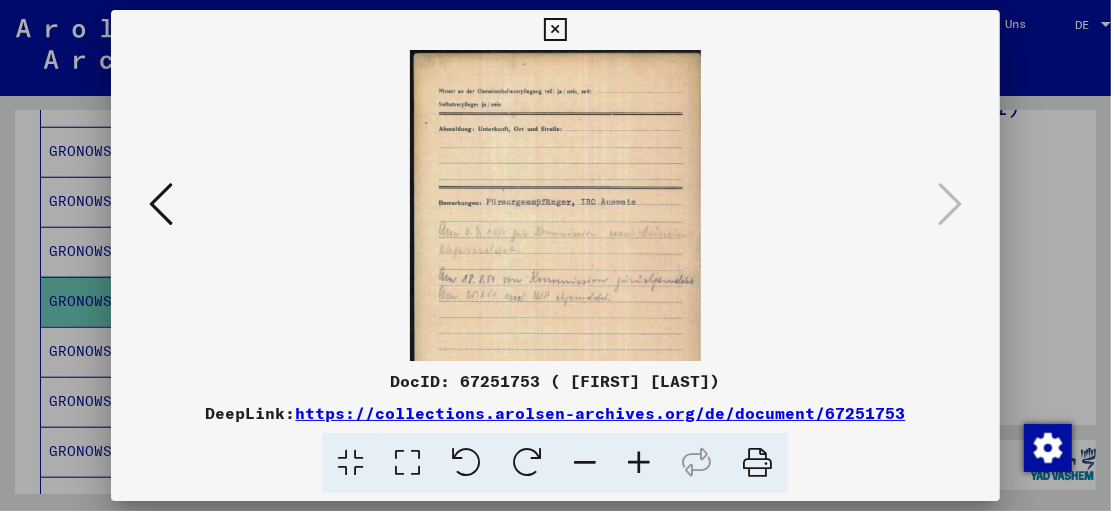 click at bounding box center [639, 463] 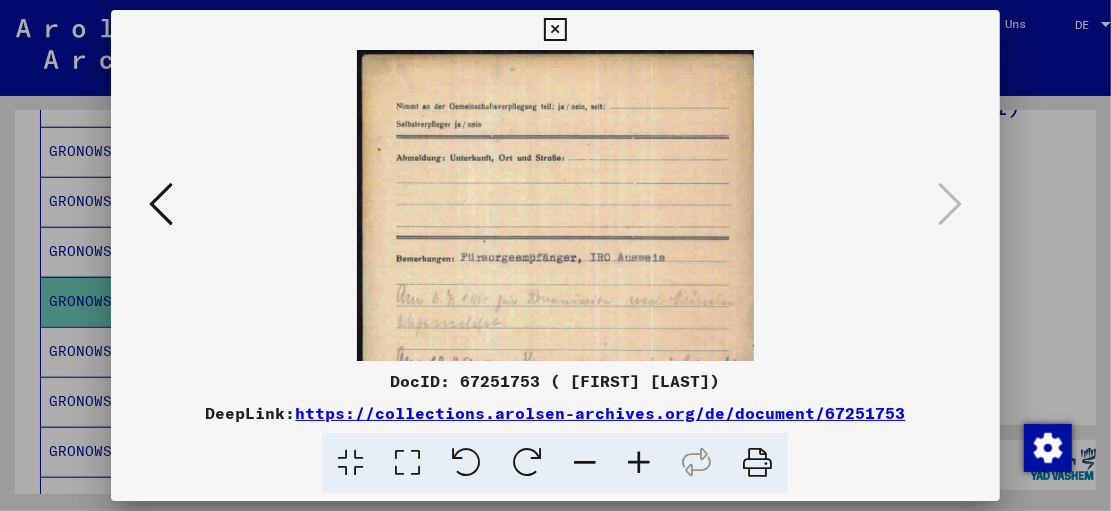 click at bounding box center (639, 463) 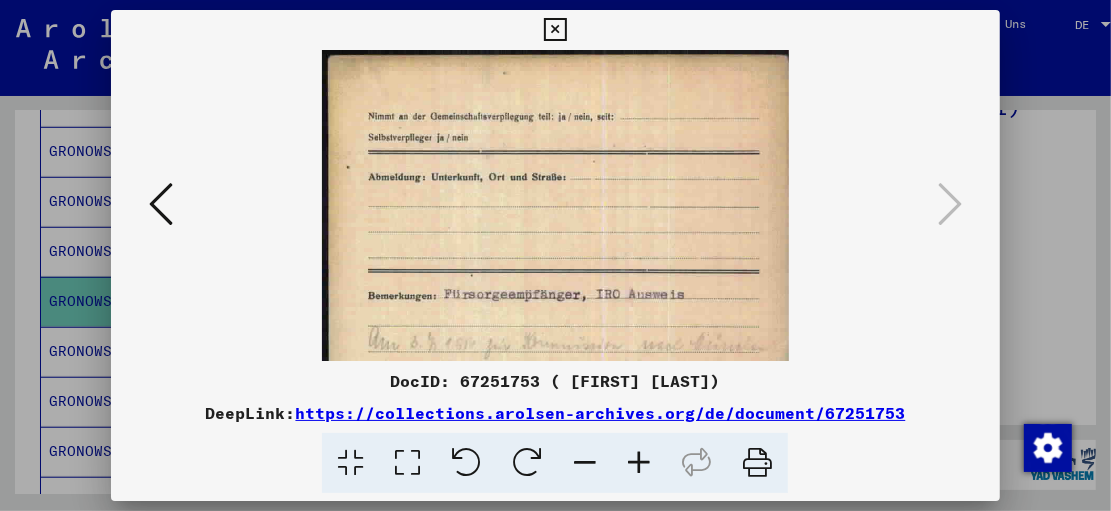 drag, startPoint x: 654, startPoint y: 266, endPoint x: 644, endPoint y: 180, distance: 86.579445 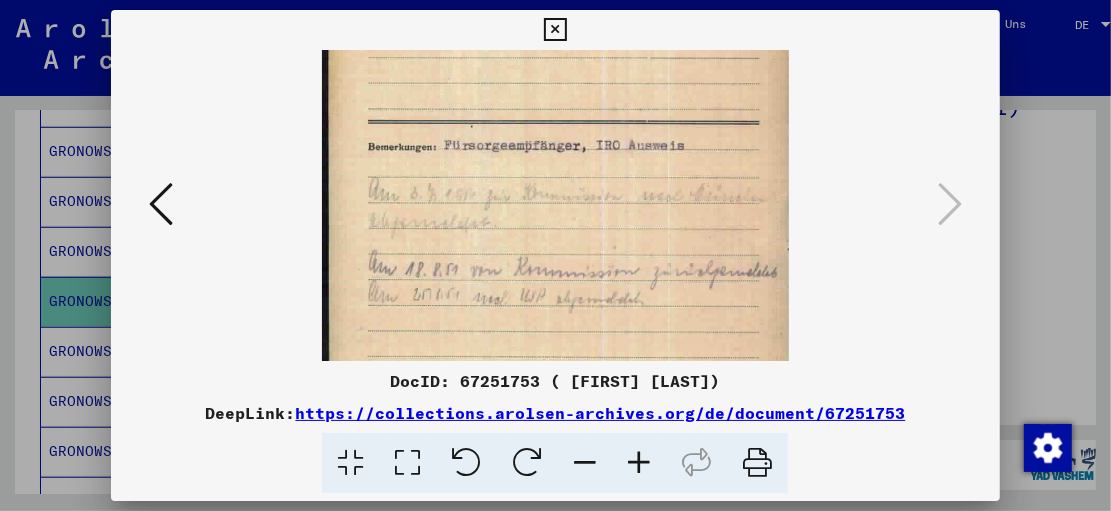 drag, startPoint x: 672, startPoint y: 275, endPoint x: 665, endPoint y: 201, distance: 74.330345 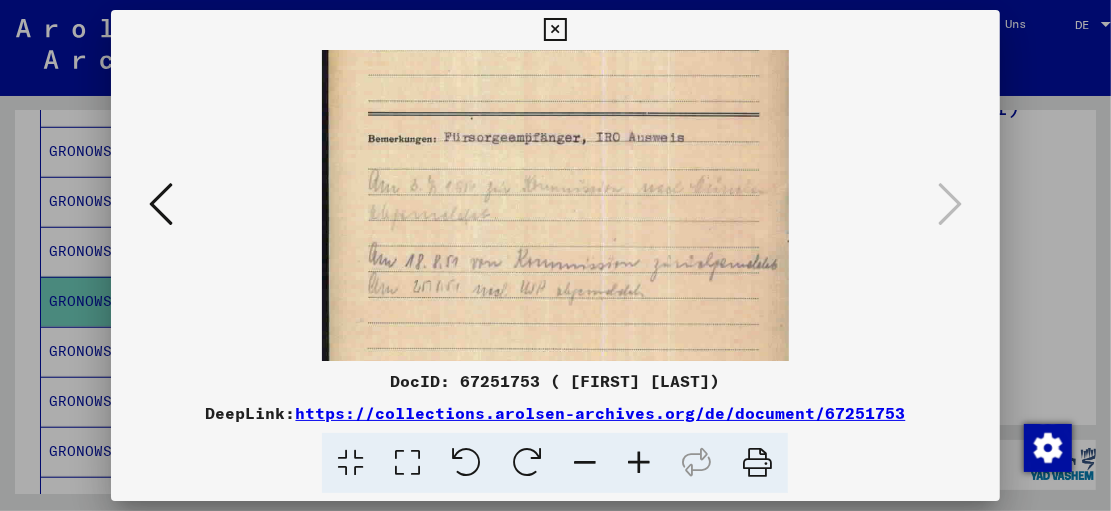 click at bounding box center (555, 30) 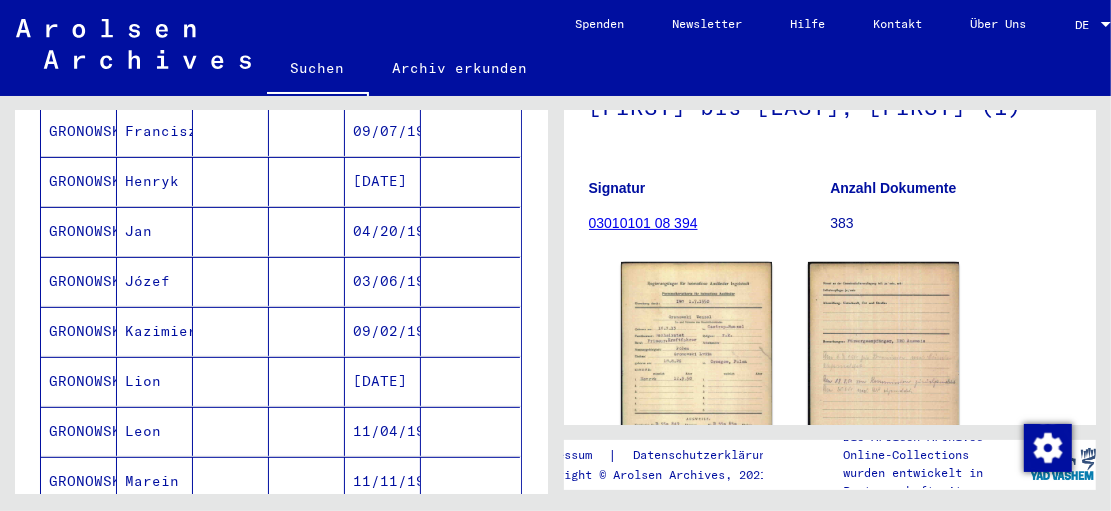 scroll, scrollTop: 167, scrollLeft: 0, axis: vertical 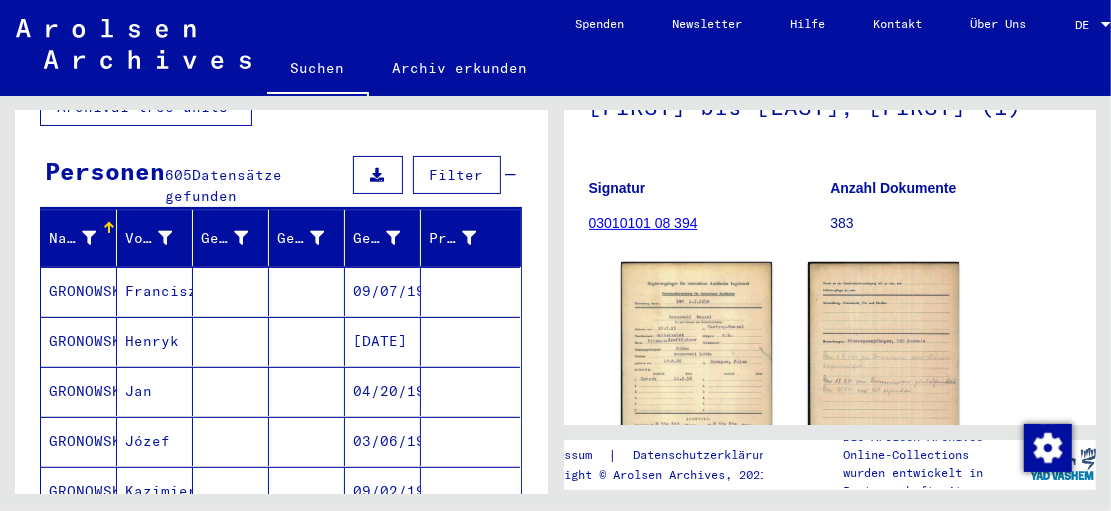 click on "[DATE]" at bounding box center (383, 391) 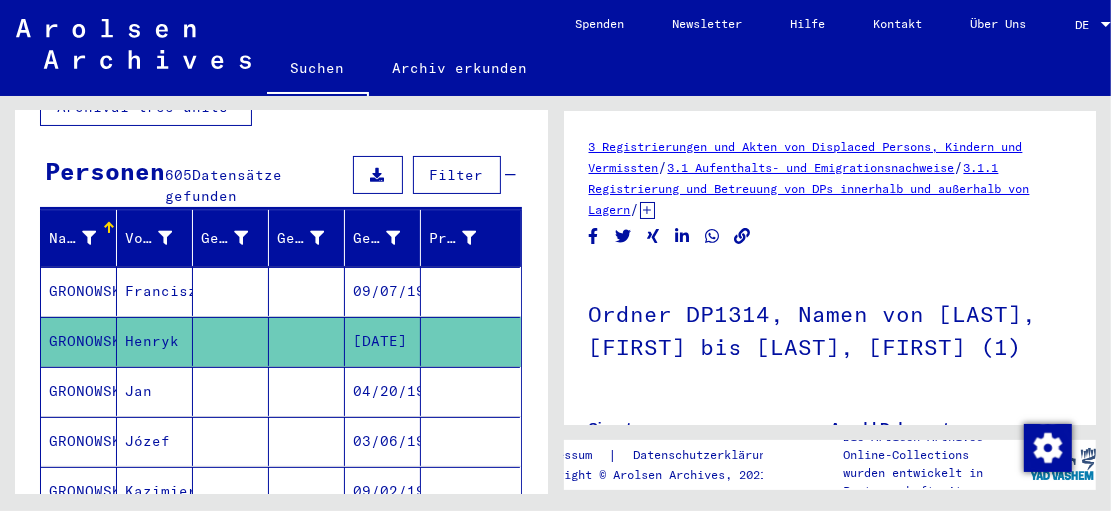 scroll, scrollTop: 0, scrollLeft: 0, axis: both 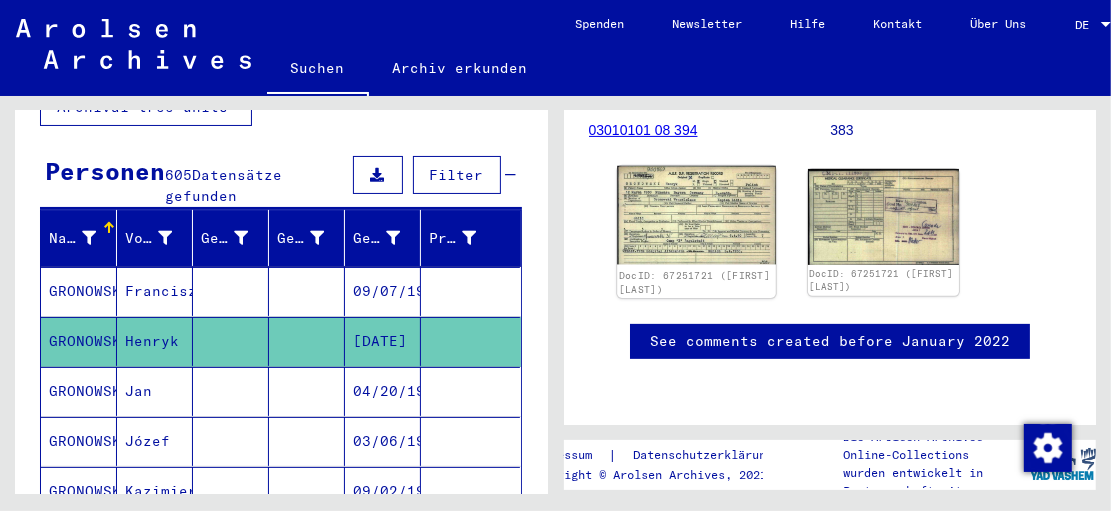 click 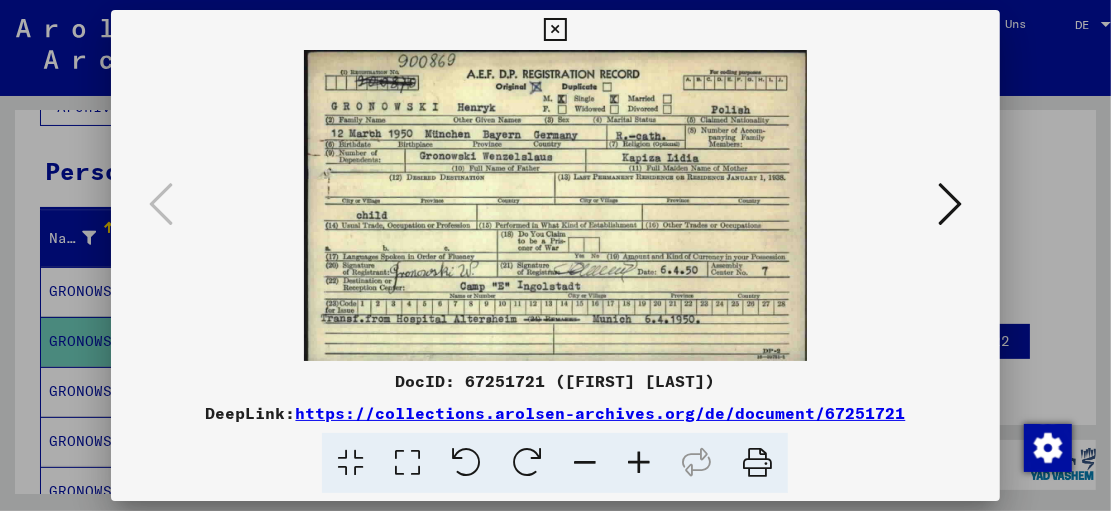 click at bounding box center (555, 205) 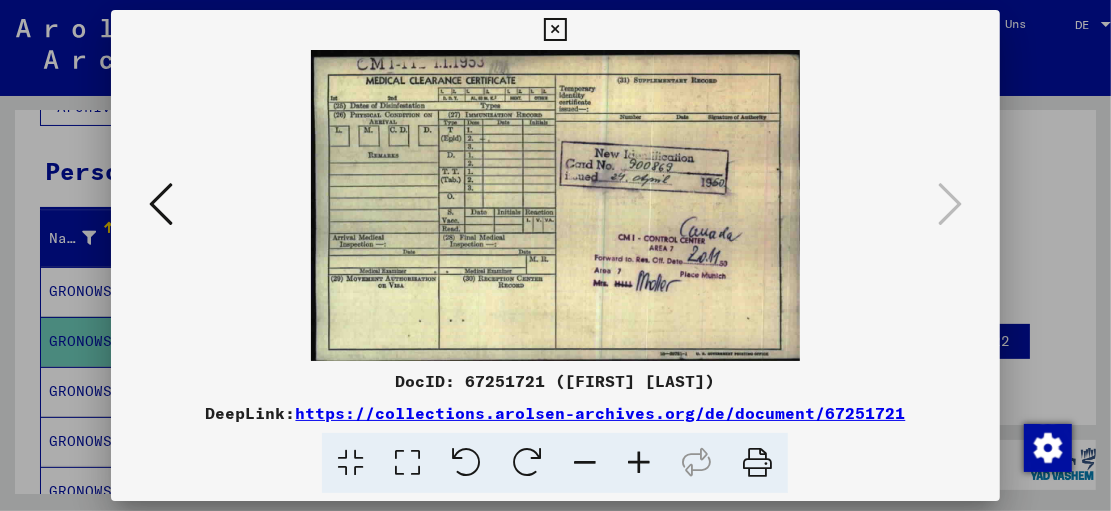 click at bounding box center [555, 30] 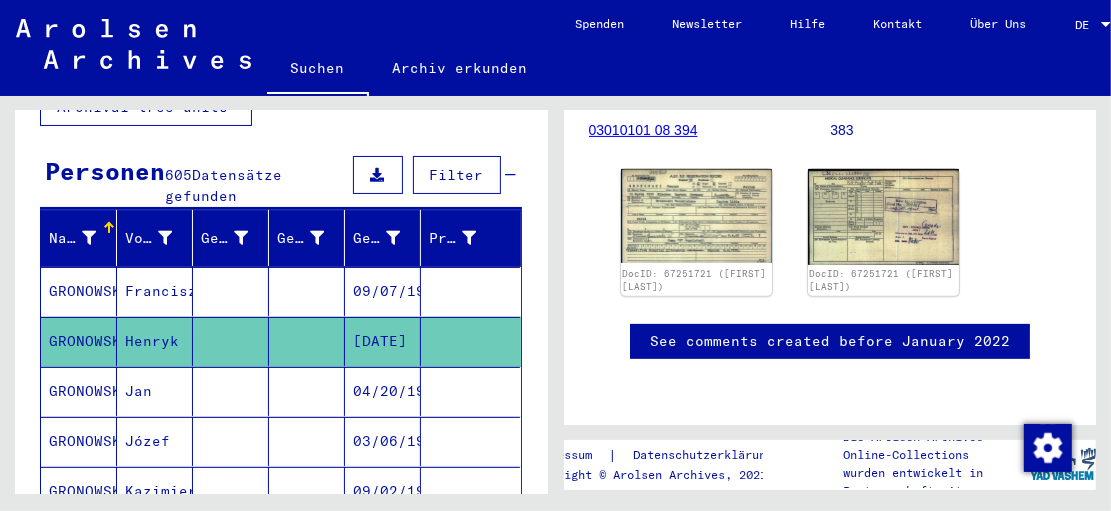 click at bounding box center [555, 30] 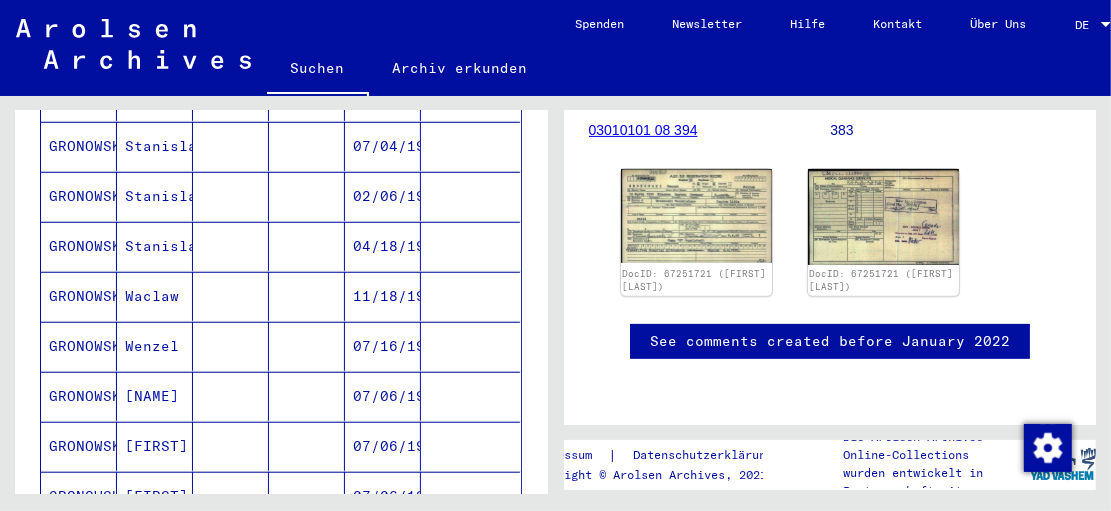 scroll, scrollTop: 727, scrollLeft: 0, axis: vertical 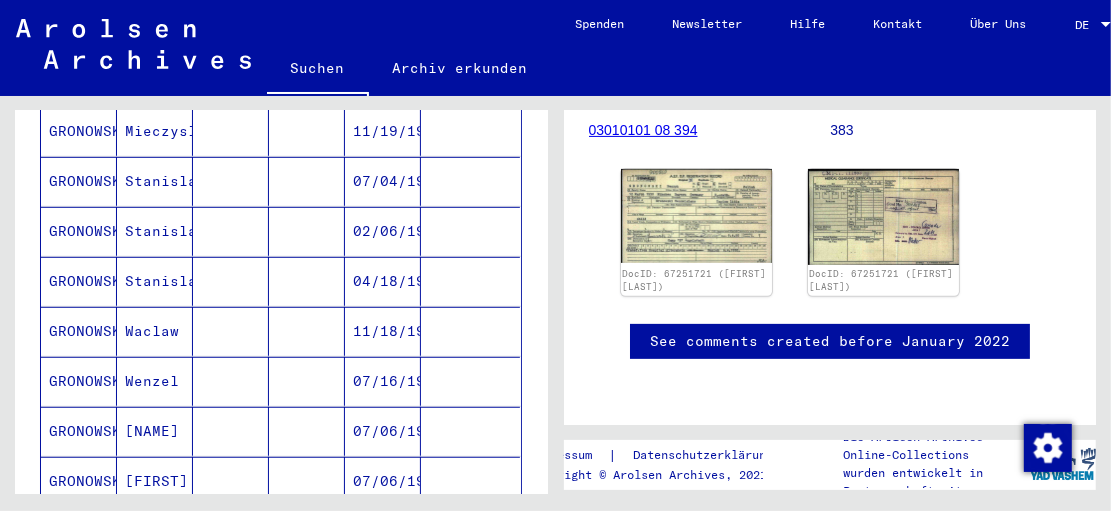 click on "Stanislaw" at bounding box center [155, 281] 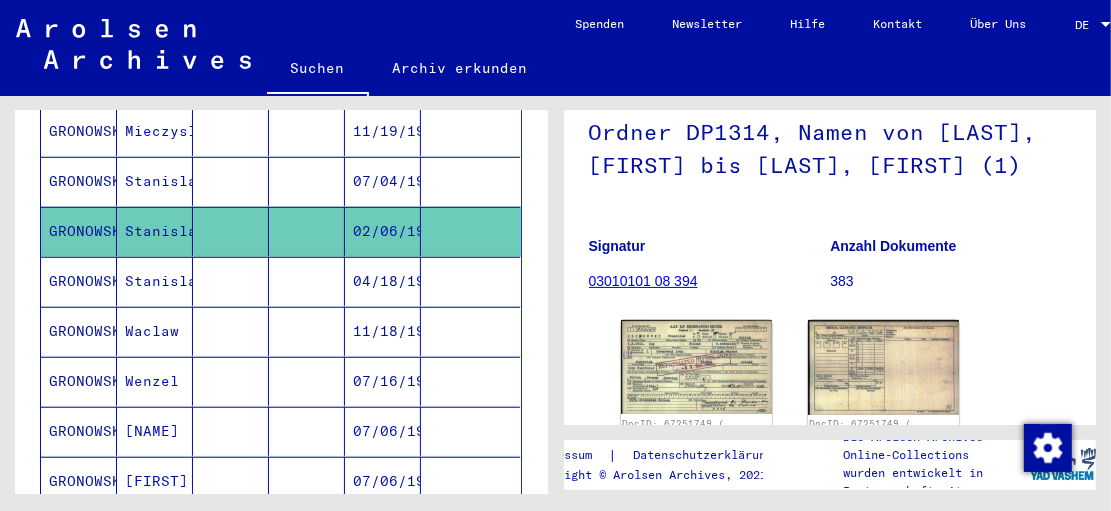 scroll, scrollTop: 240, scrollLeft: 0, axis: vertical 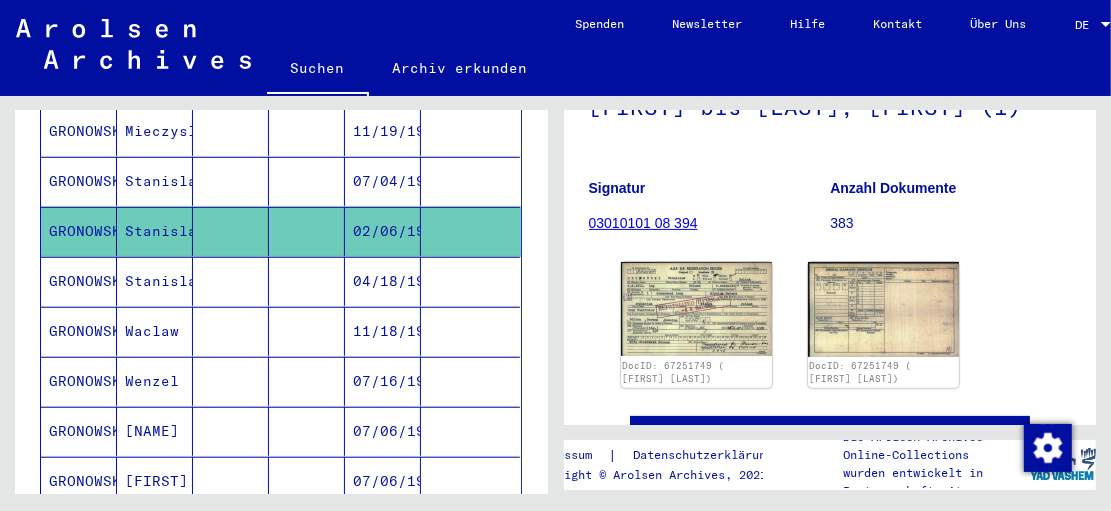 click on "Stanislaw" at bounding box center (155, 331) 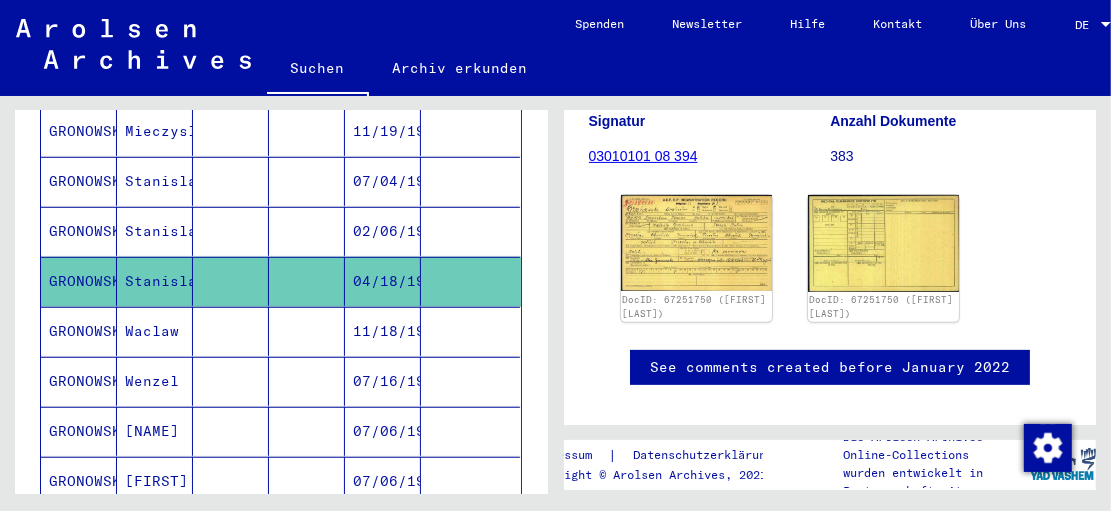 scroll, scrollTop: 320, scrollLeft: 0, axis: vertical 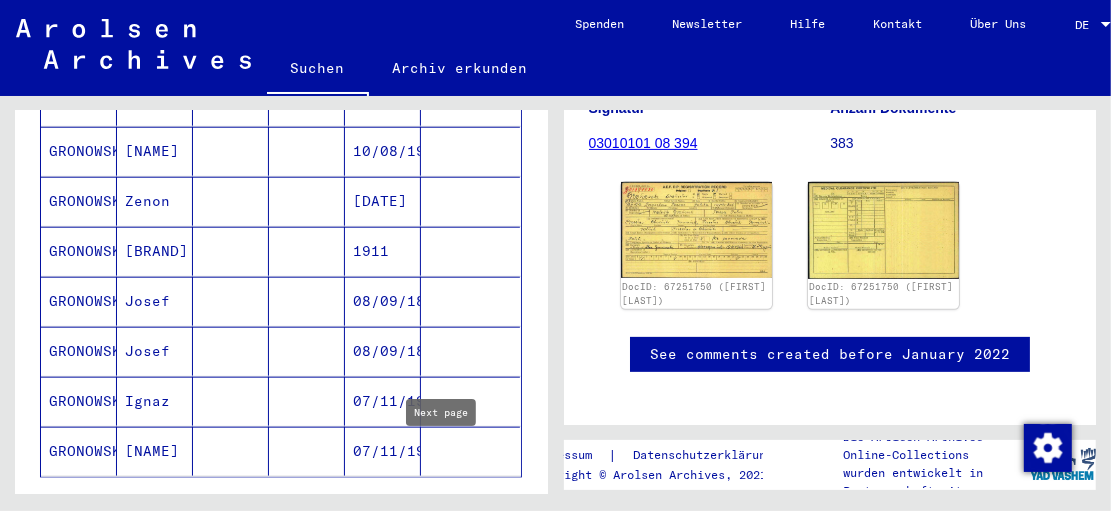 click 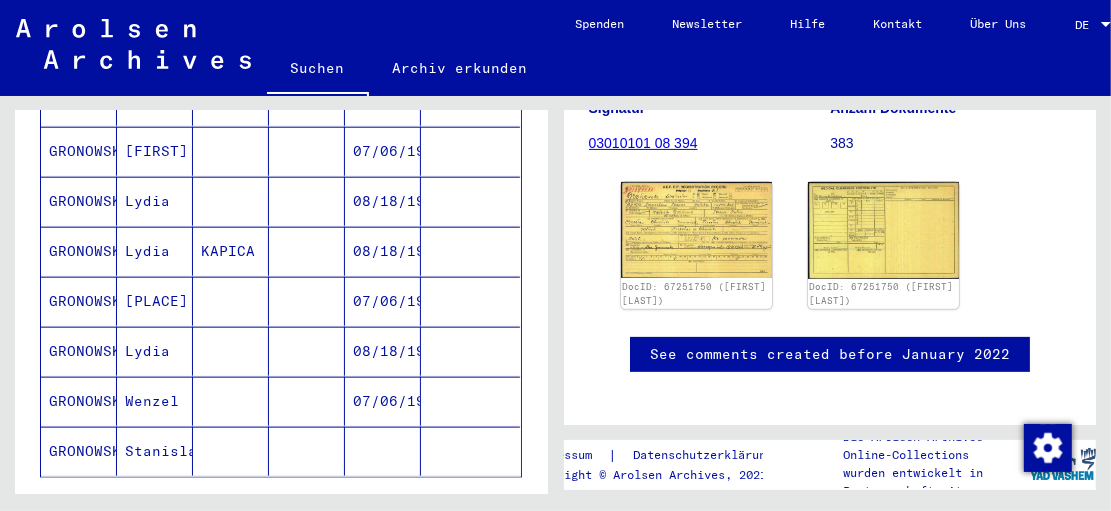 click at bounding box center (307, 451) 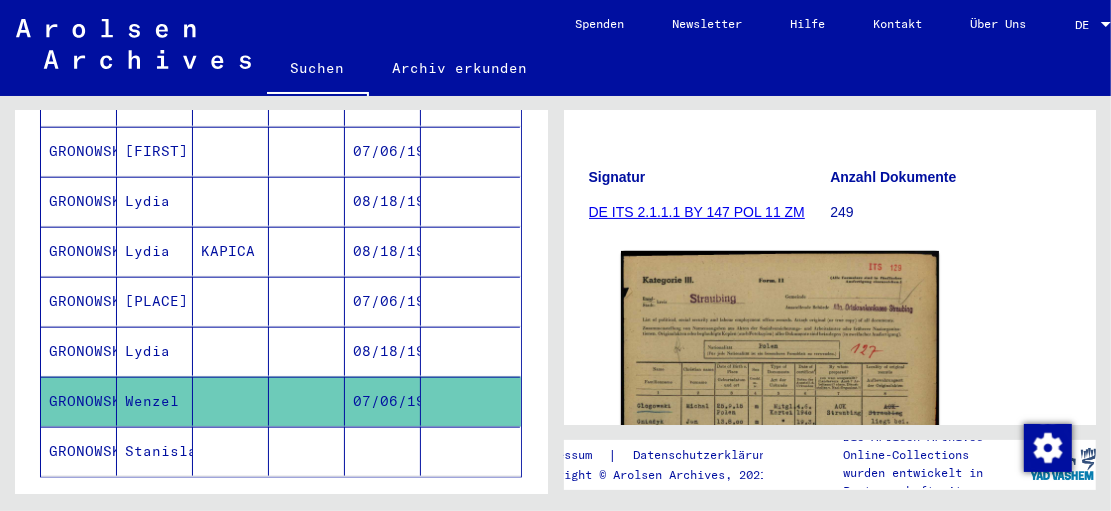 scroll, scrollTop: 240, scrollLeft: 0, axis: vertical 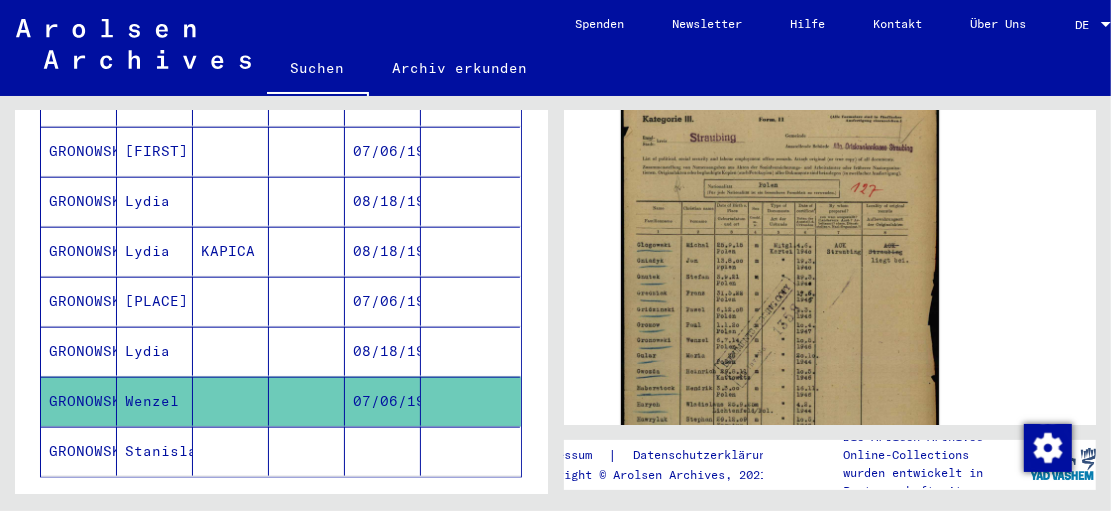 click on "07/06/1913" at bounding box center (383, 351) 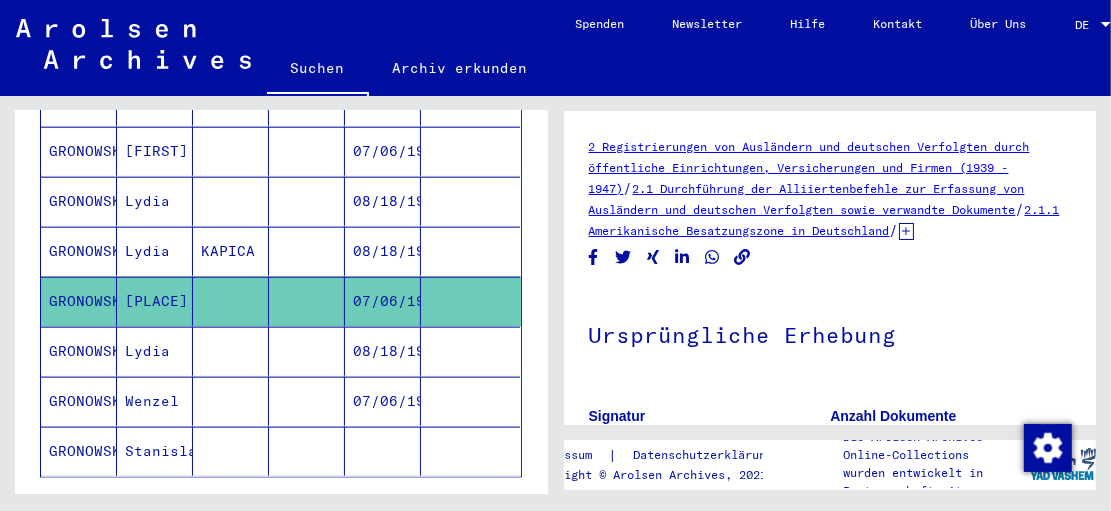 scroll, scrollTop: 0, scrollLeft: 0, axis: both 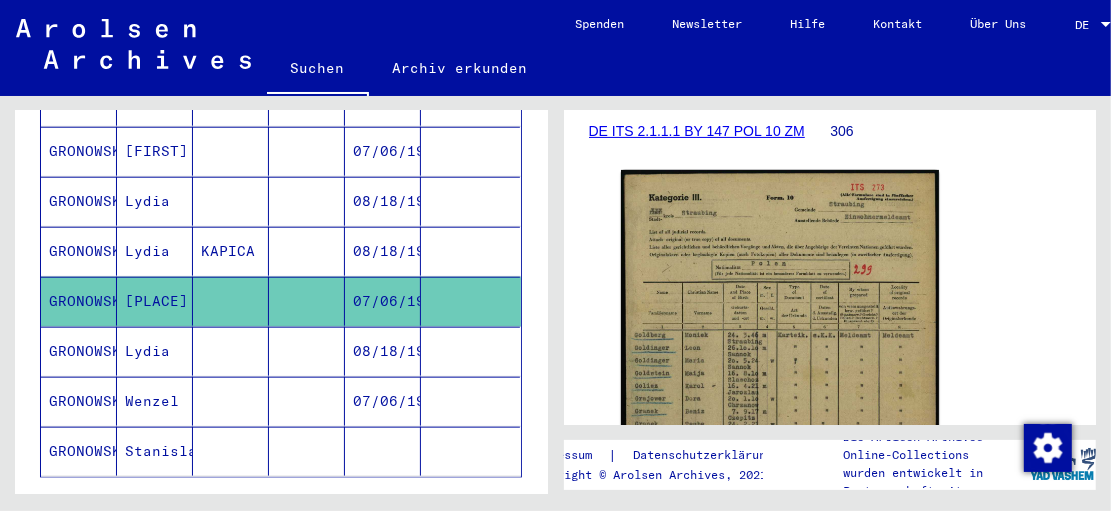 click 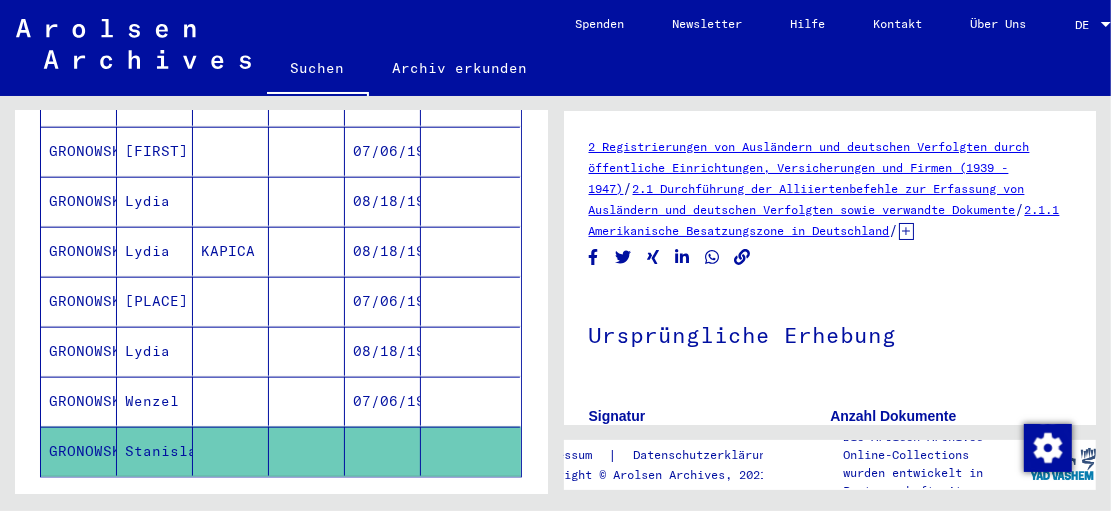 scroll, scrollTop: 160, scrollLeft: 0, axis: vertical 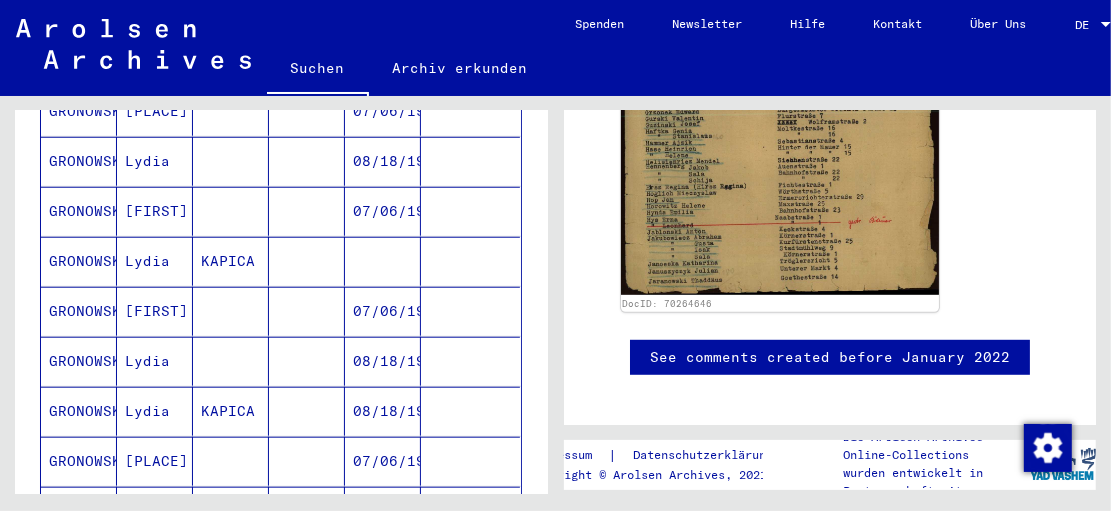 click at bounding box center (307, 361) 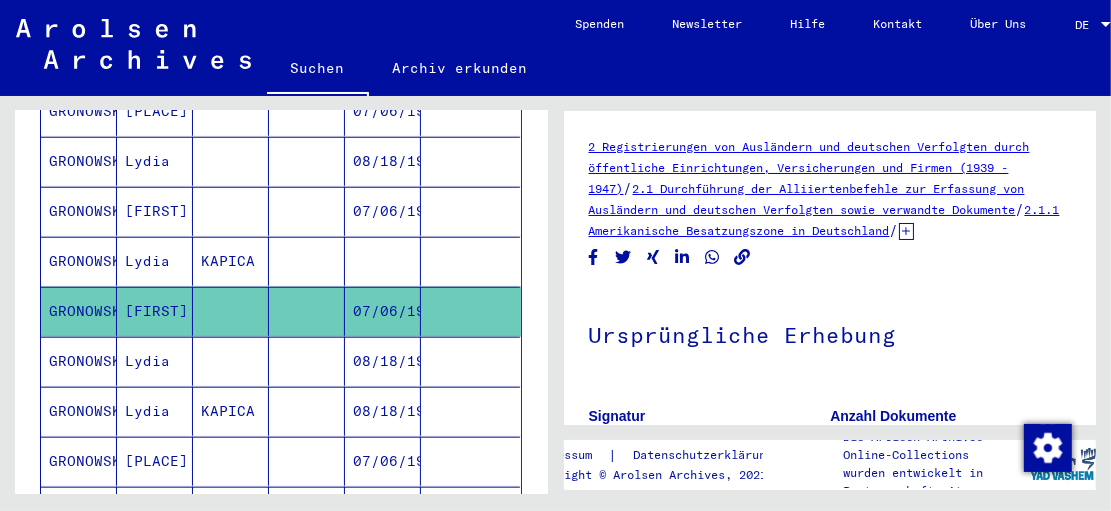 scroll, scrollTop: 0, scrollLeft: 0, axis: both 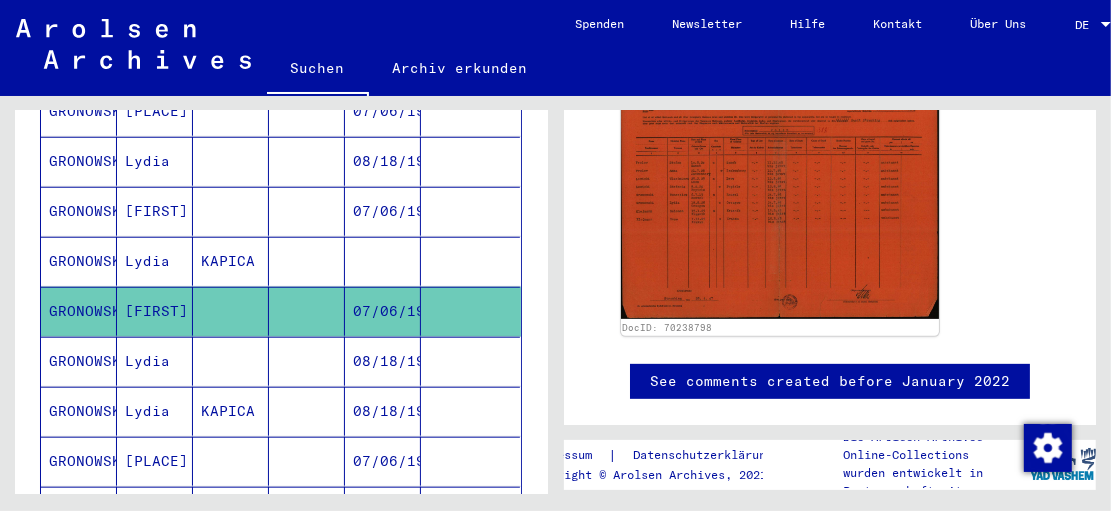 click at bounding box center [307, 311] 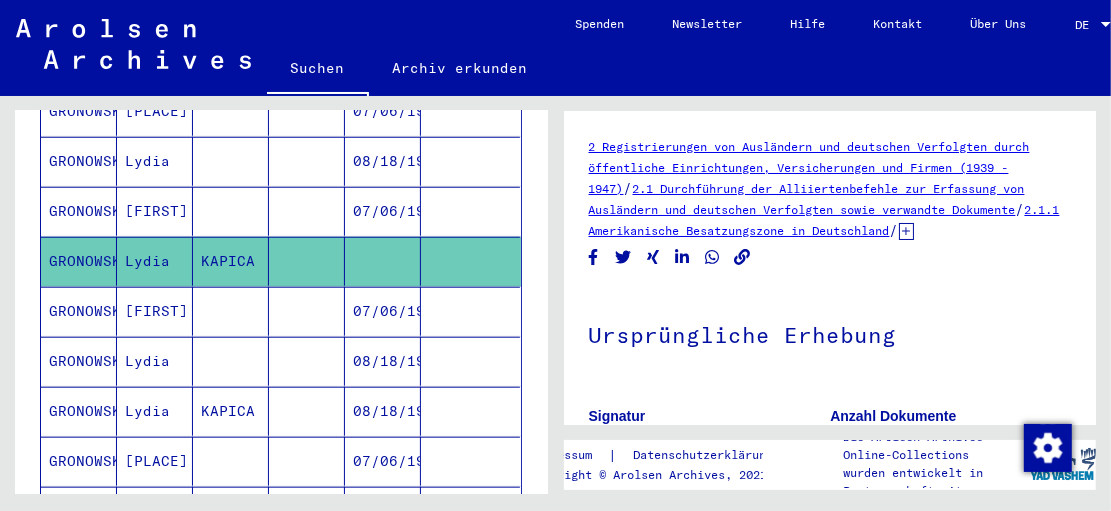 scroll, scrollTop: 240, scrollLeft: 0, axis: vertical 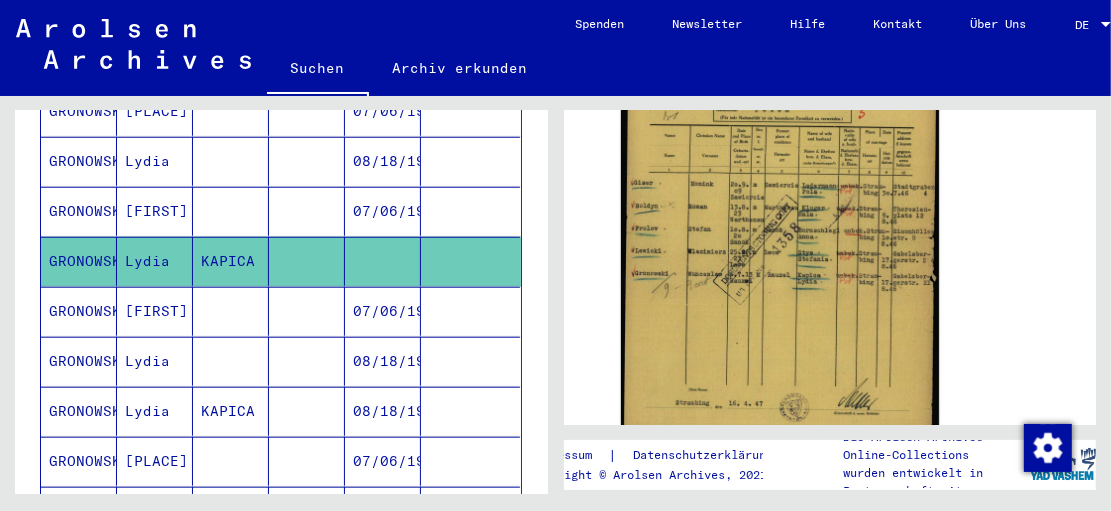 click on "08/18/1926" at bounding box center (383, 461) 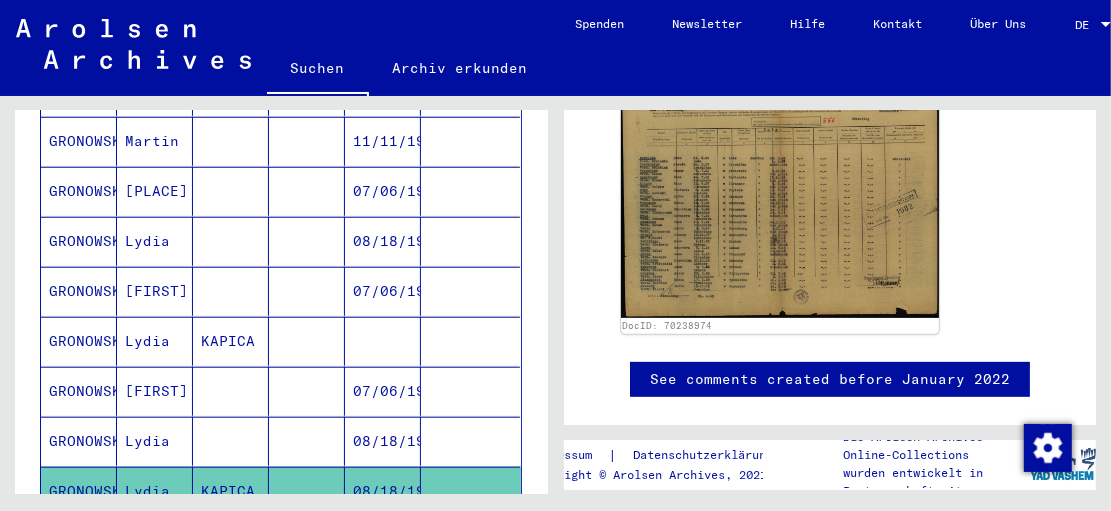 click on "[FIRST]" at bounding box center [155, 341] 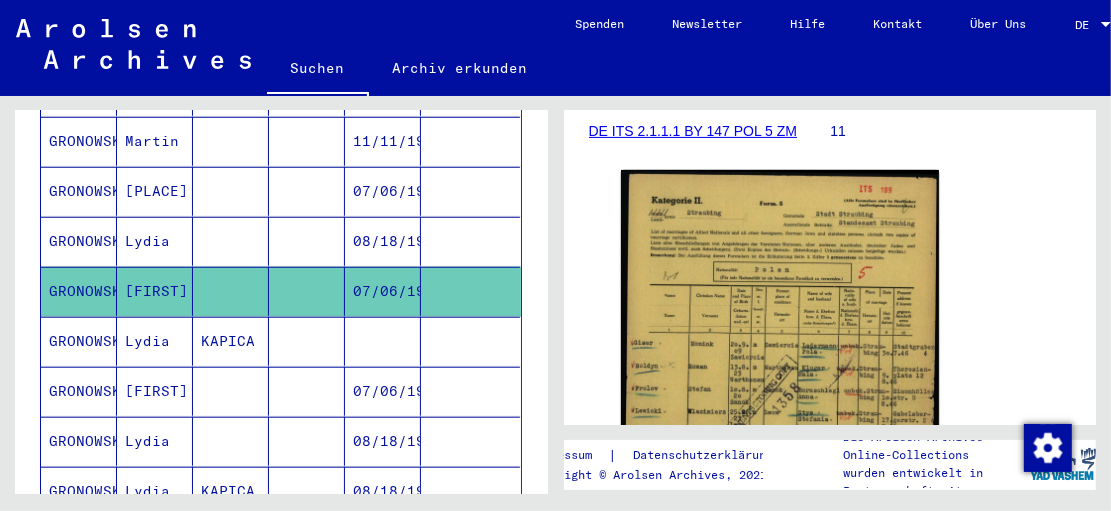click at bounding box center (307, 291) 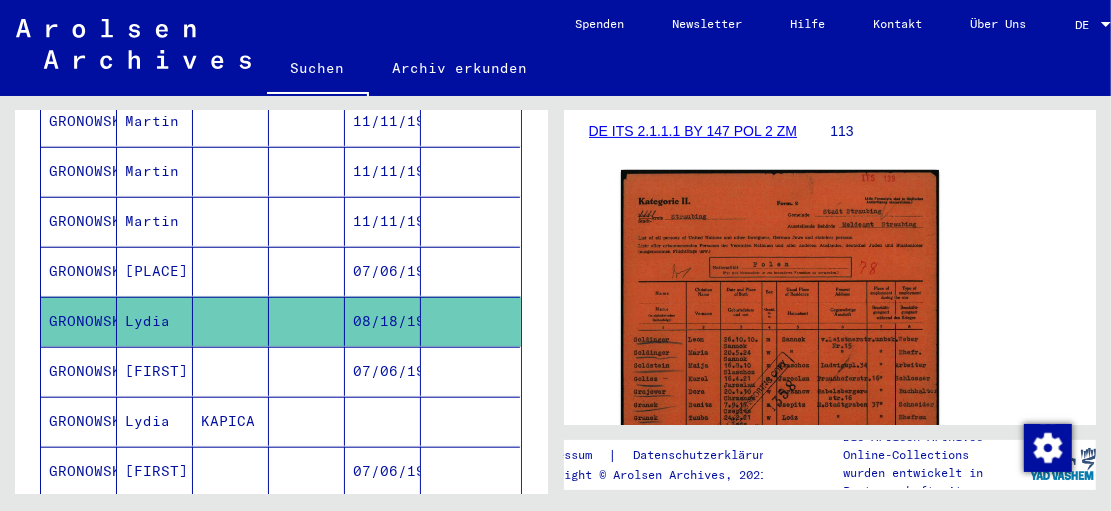 click at bounding box center [307, 321] 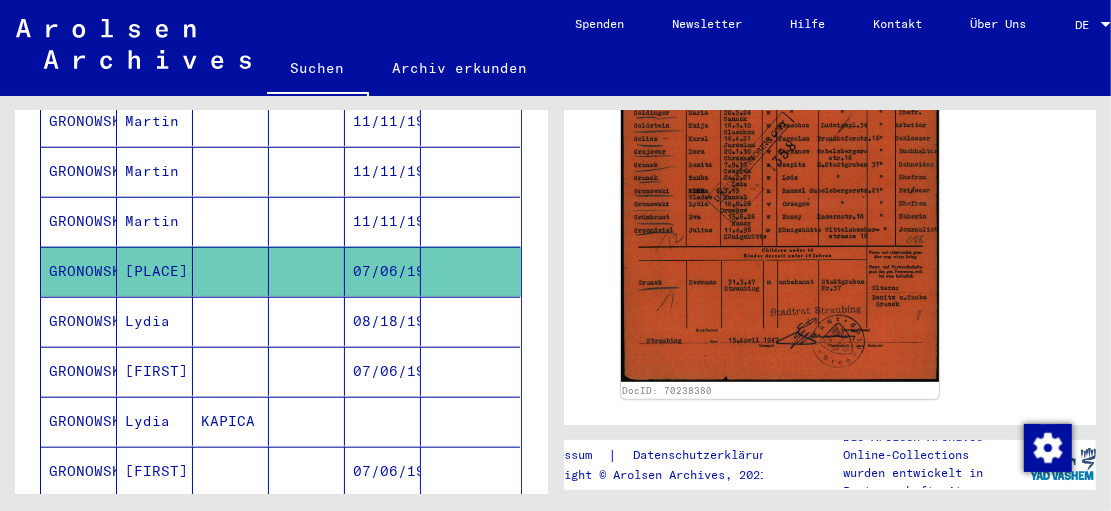 click on "11/11/1903" at bounding box center [383, 271] 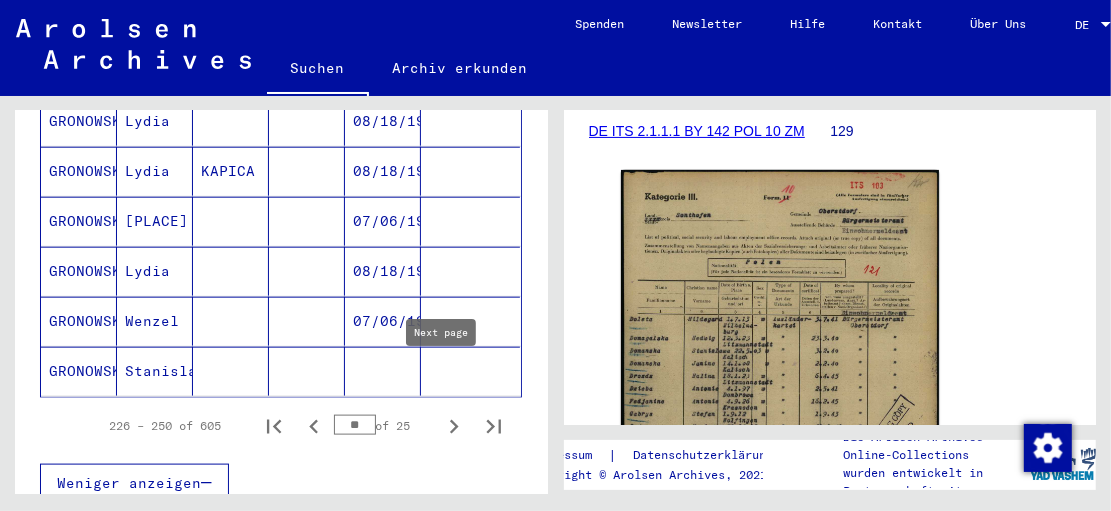 click 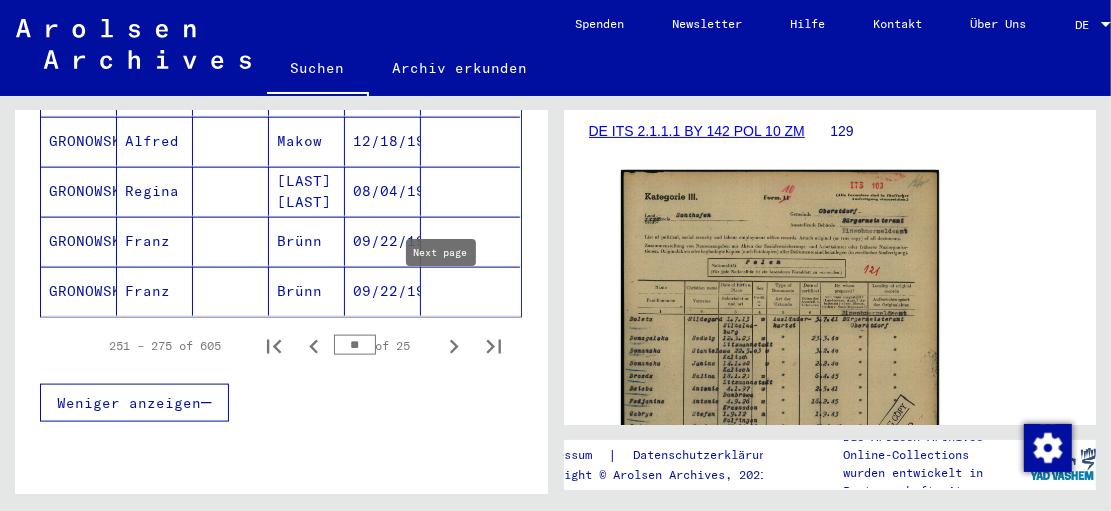 click 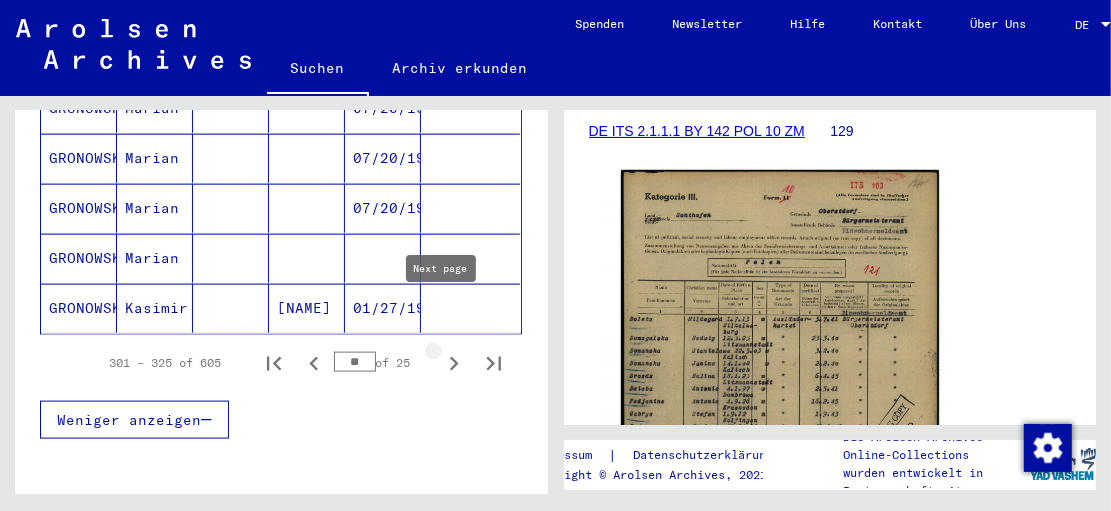 click 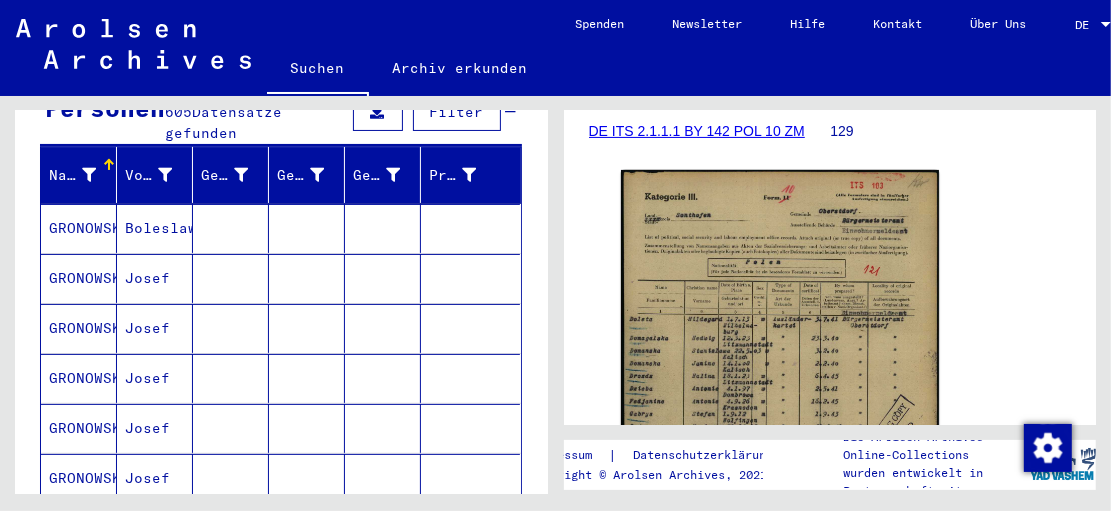 scroll, scrollTop: 0, scrollLeft: 0, axis: both 